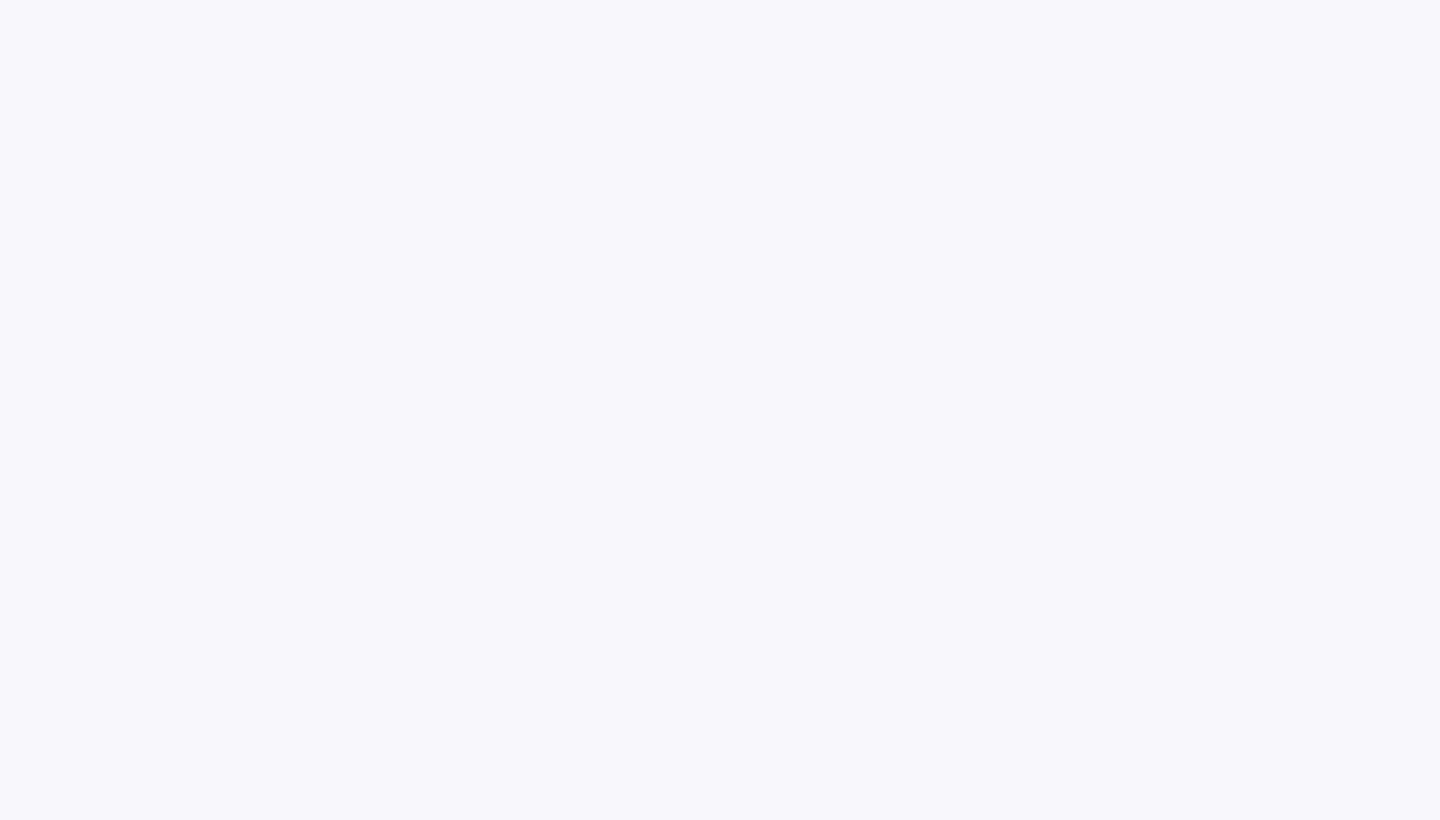 scroll, scrollTop: 0, scrollLeft: 0, axis: both 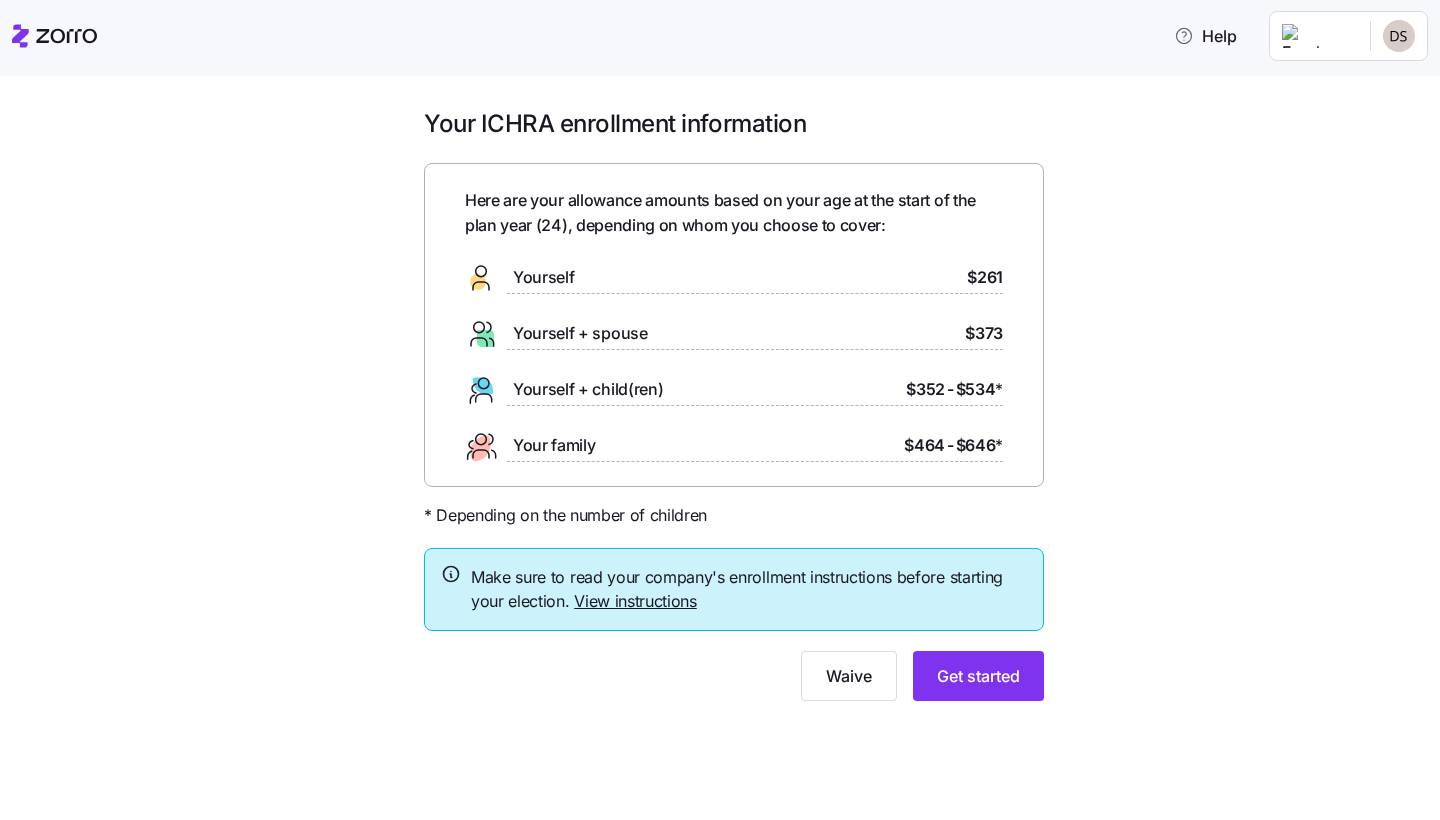 click on "View instructions" at bounding box center (635, 601) 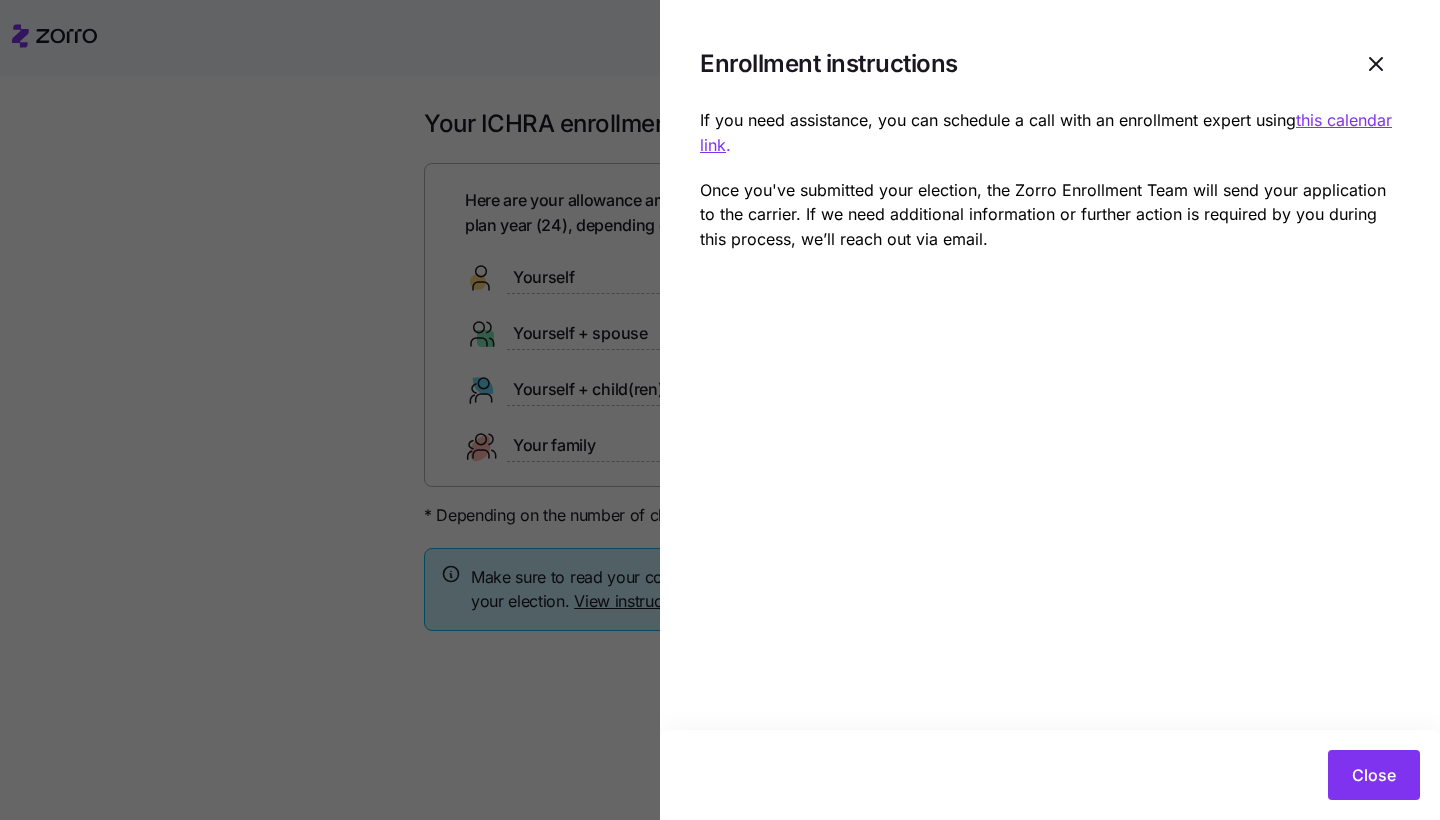 click on "this calendar link" at bounding box center [1046, 132] 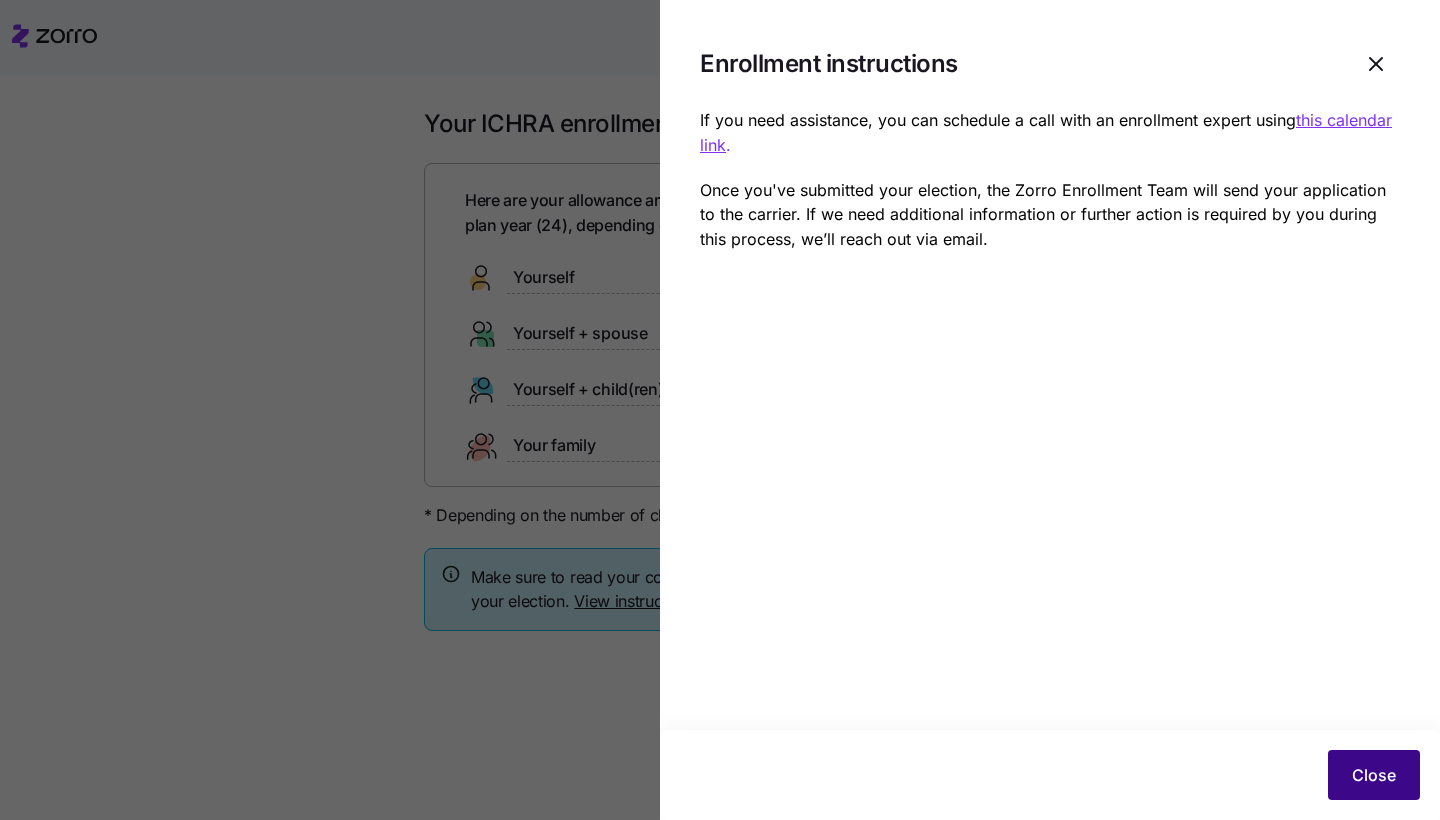 click on "Close" at bounding box center [1374, 775] 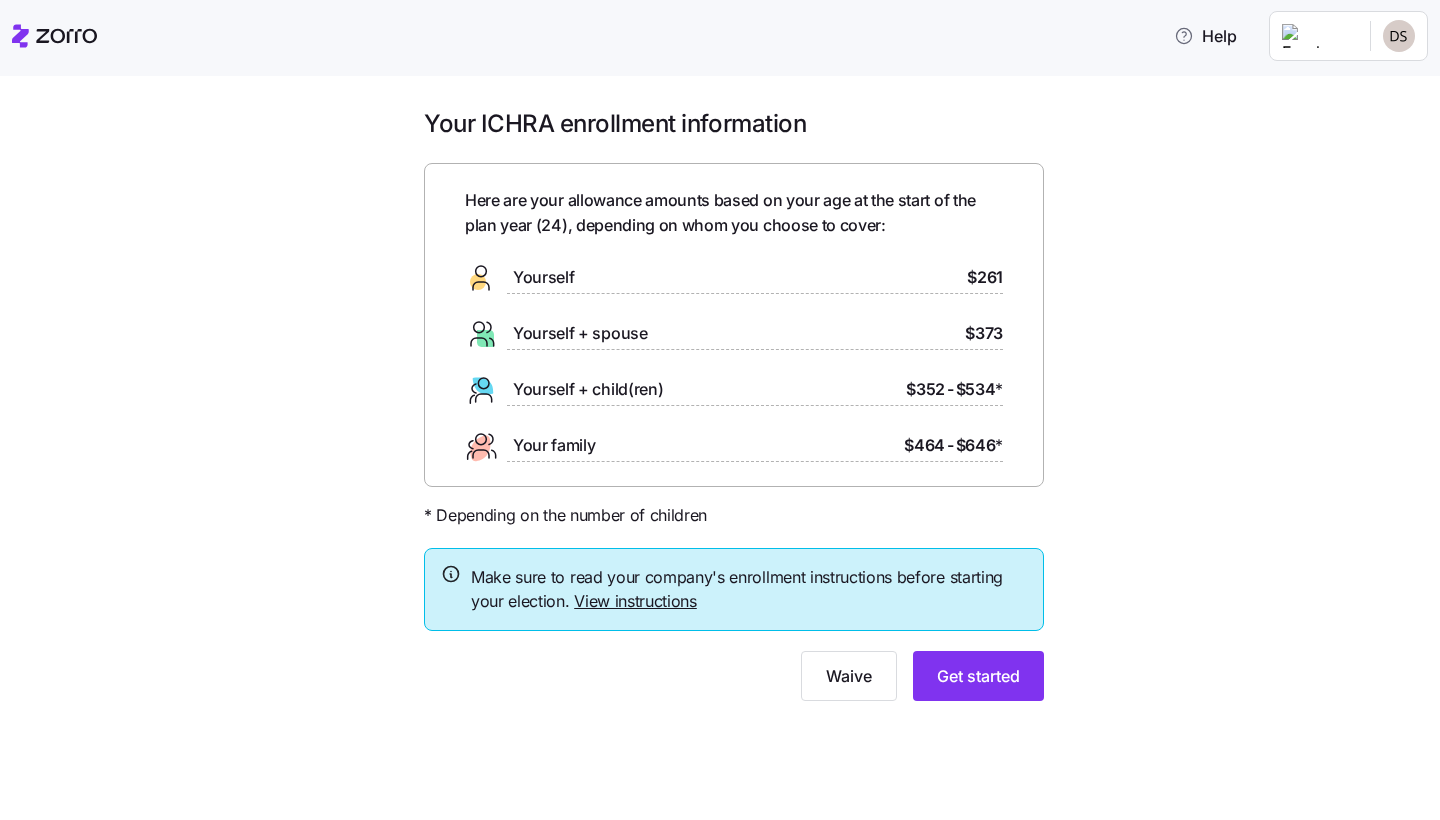 click on "Yourself $261" at bounding box center [734, 278] 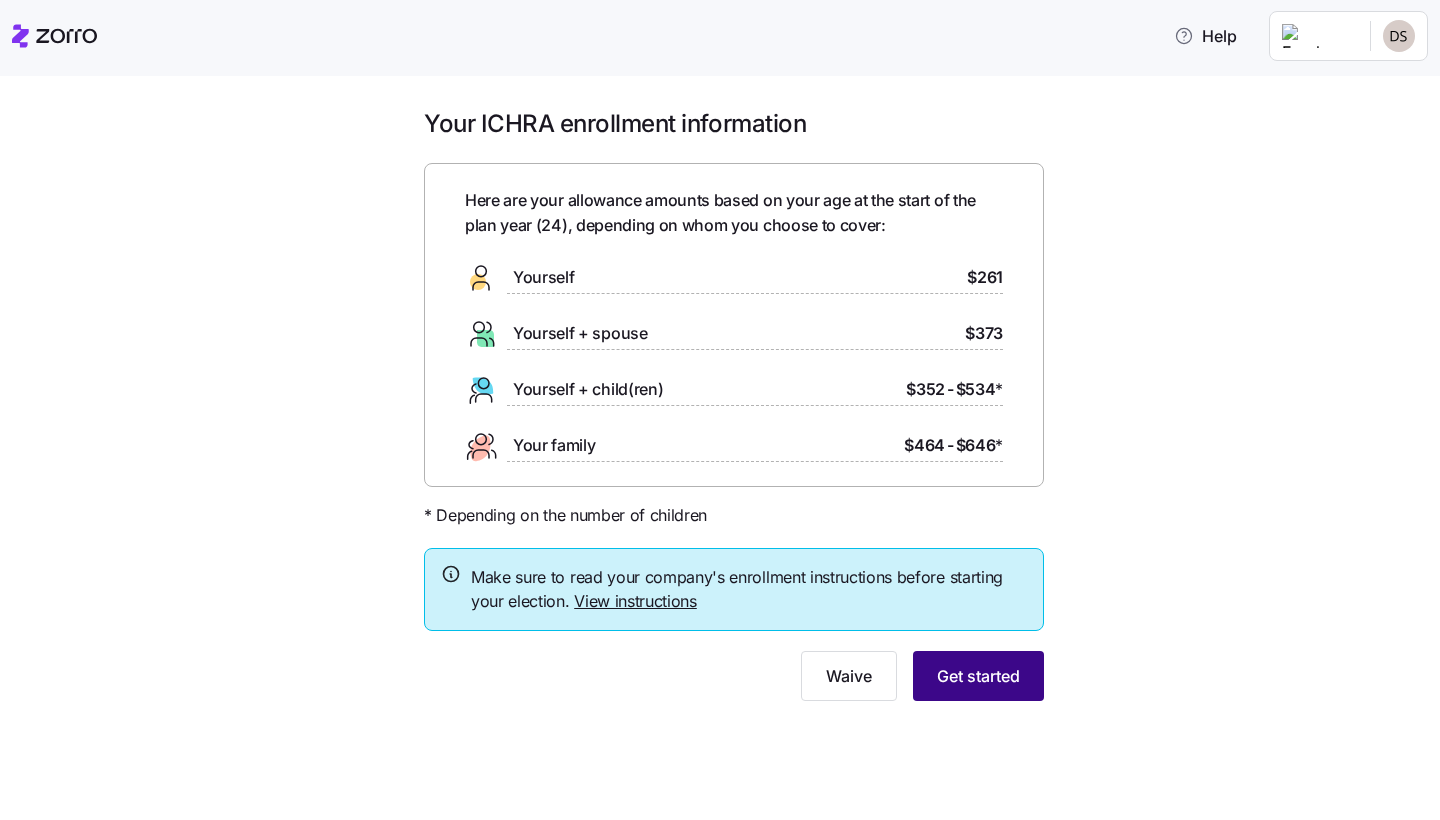 click on "Get started" at bounding box center (978, 676) 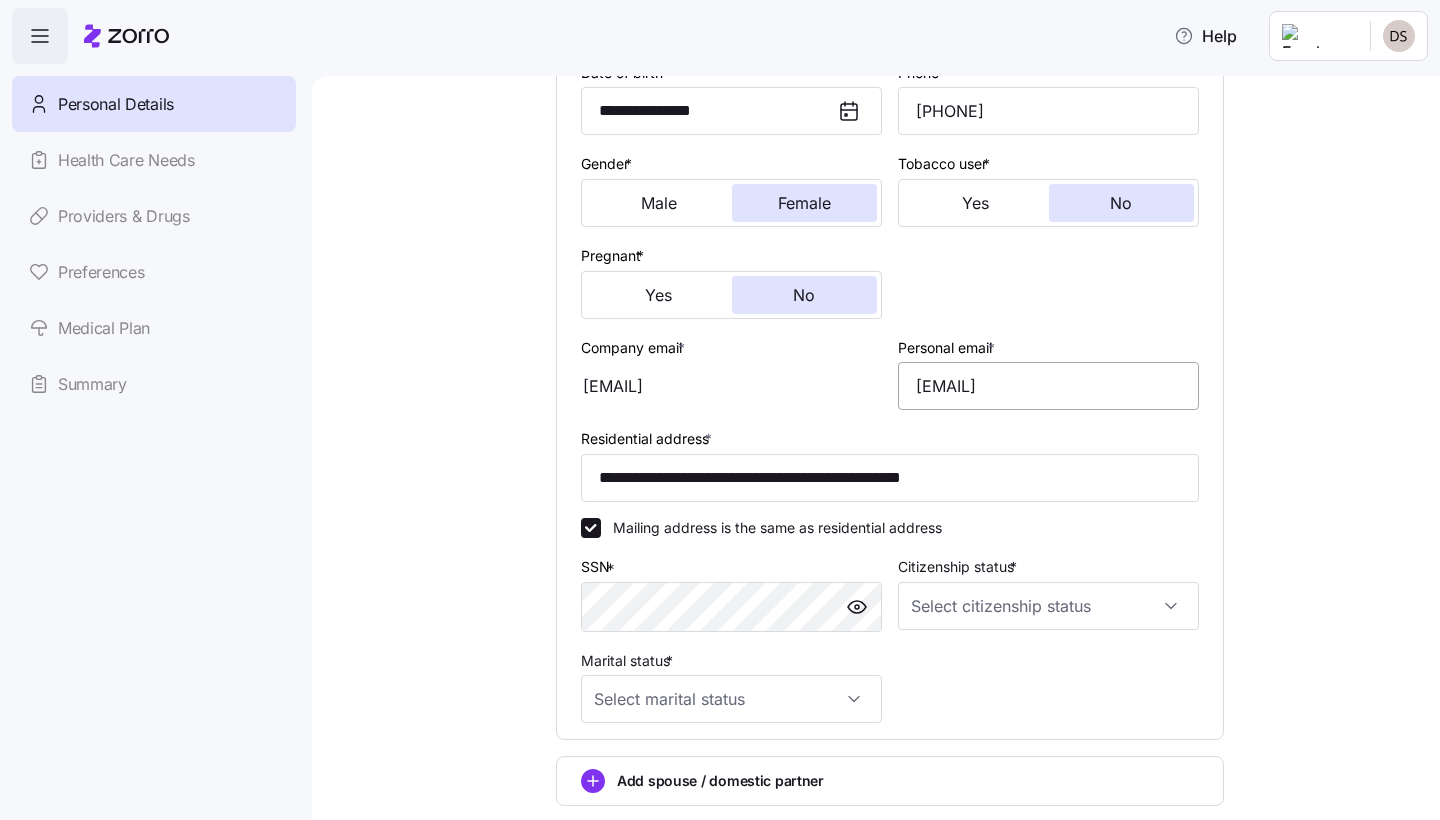 scroll, scrollTop: 323, scrollLeft: 0, axis: vertical 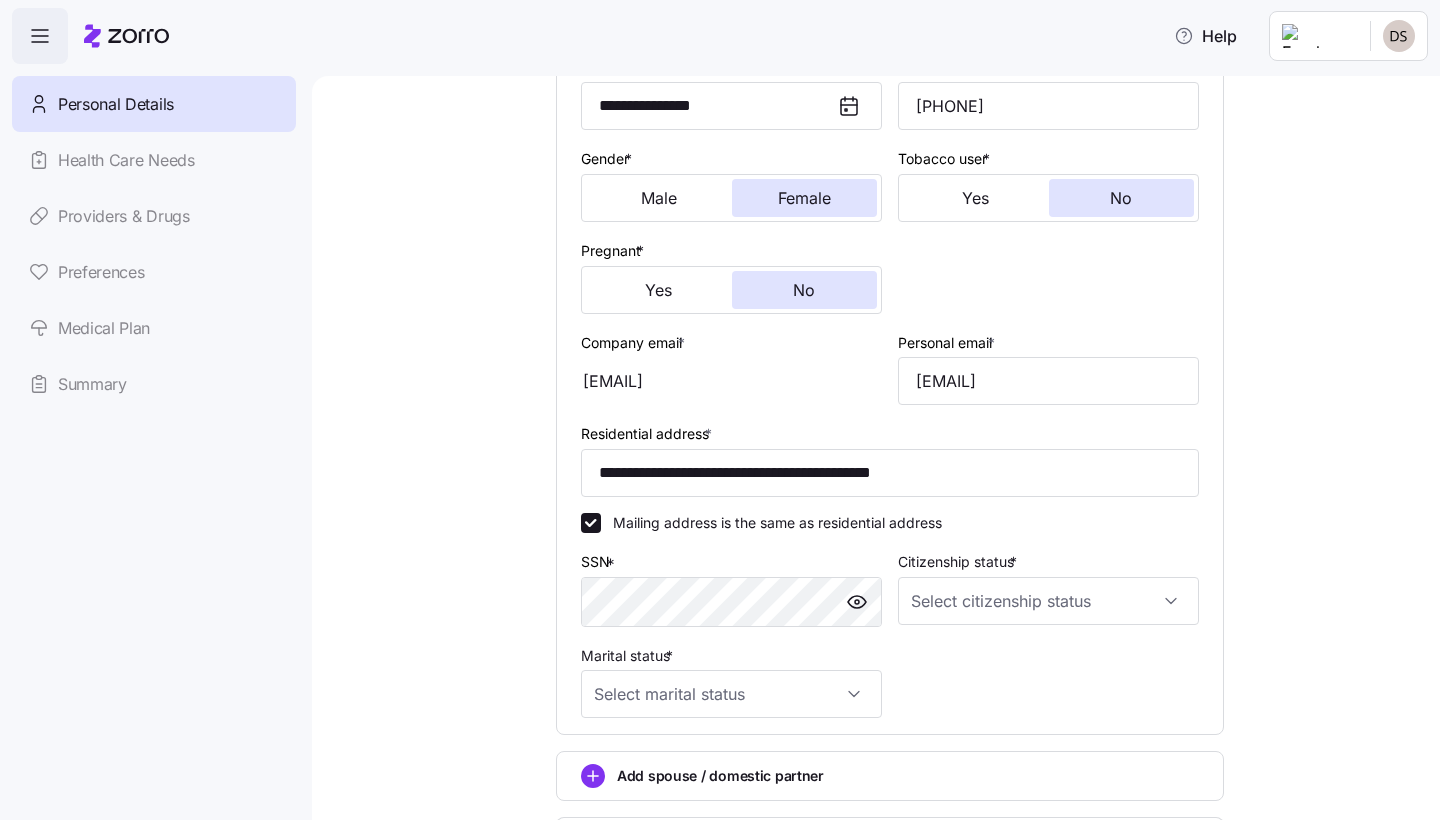 type on "**********" 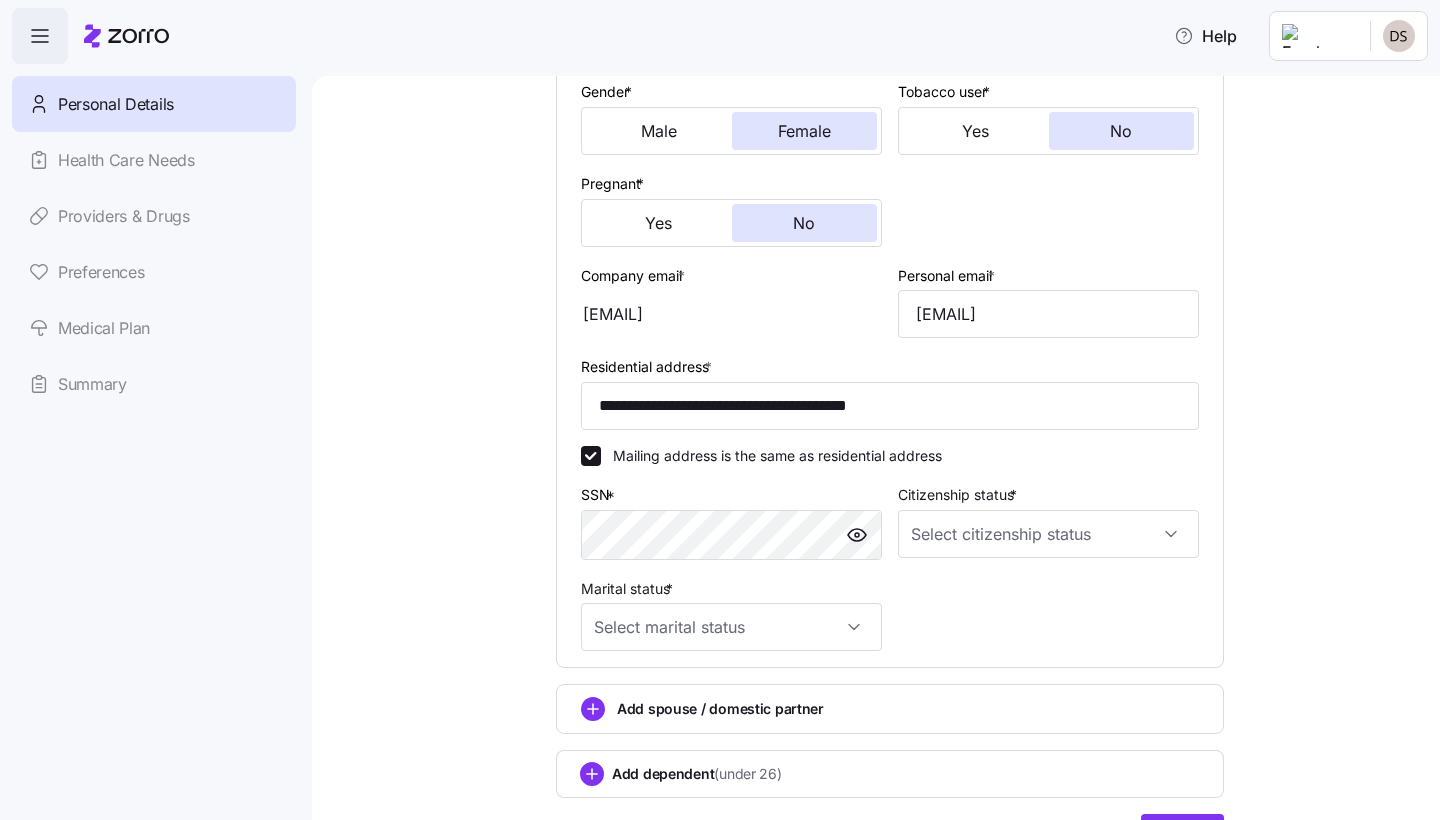 scroll, scrollTop: 392, scrollLeft: 0, axis: vertical 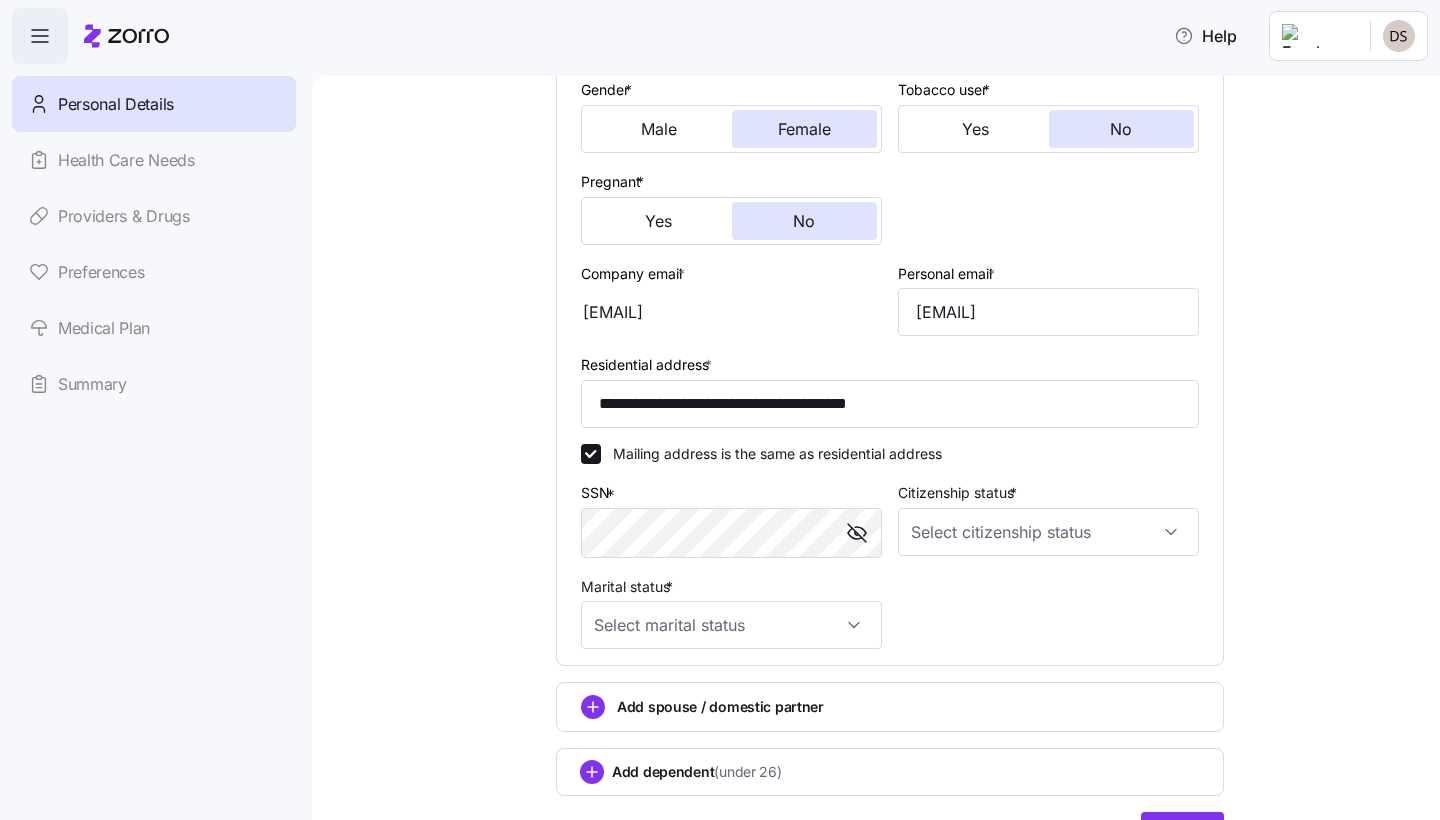 click on "**********" at bounding box center [890, 272] 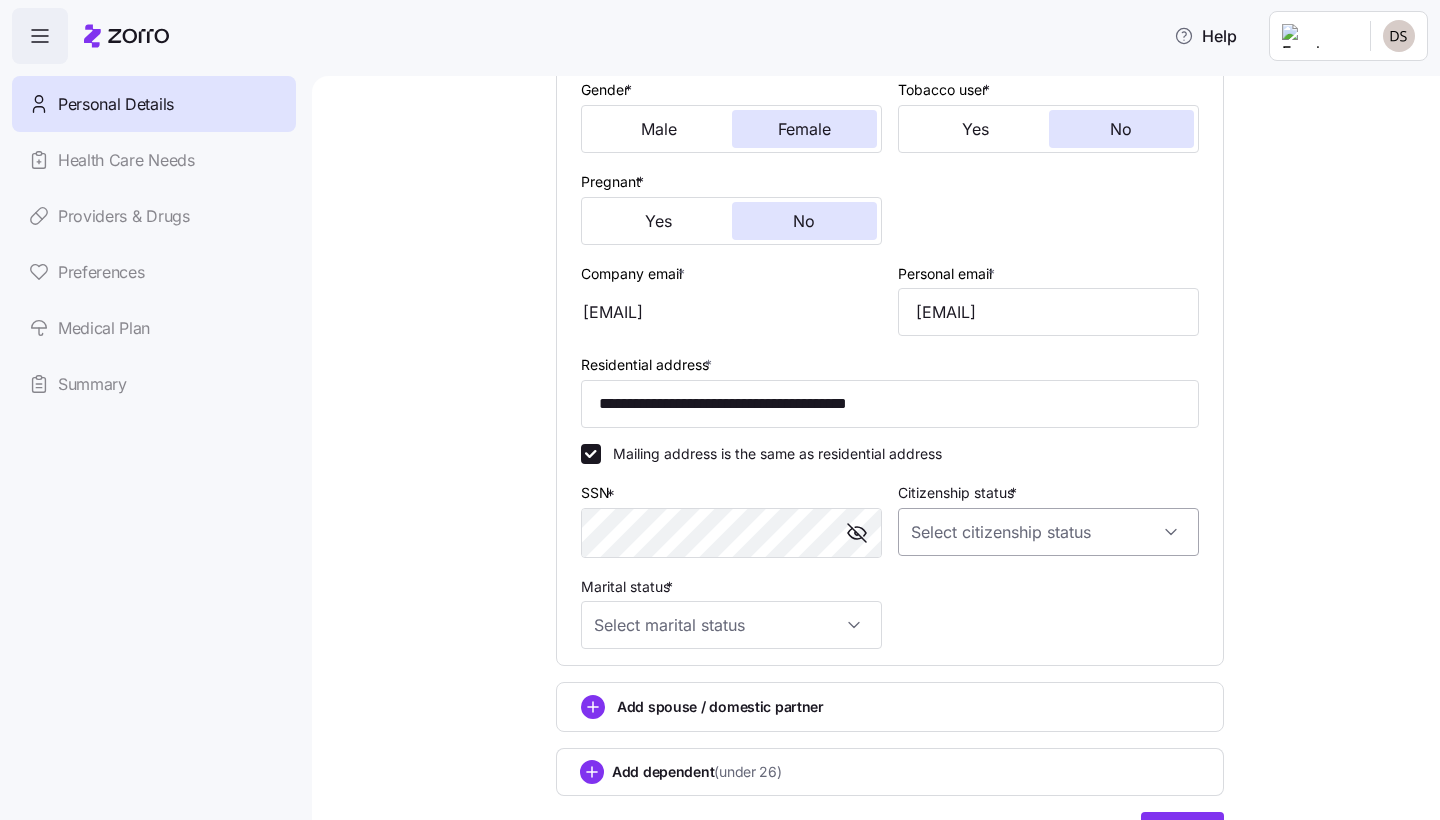 click on "Citizenship status  *" at bounding box center (1048, 532) 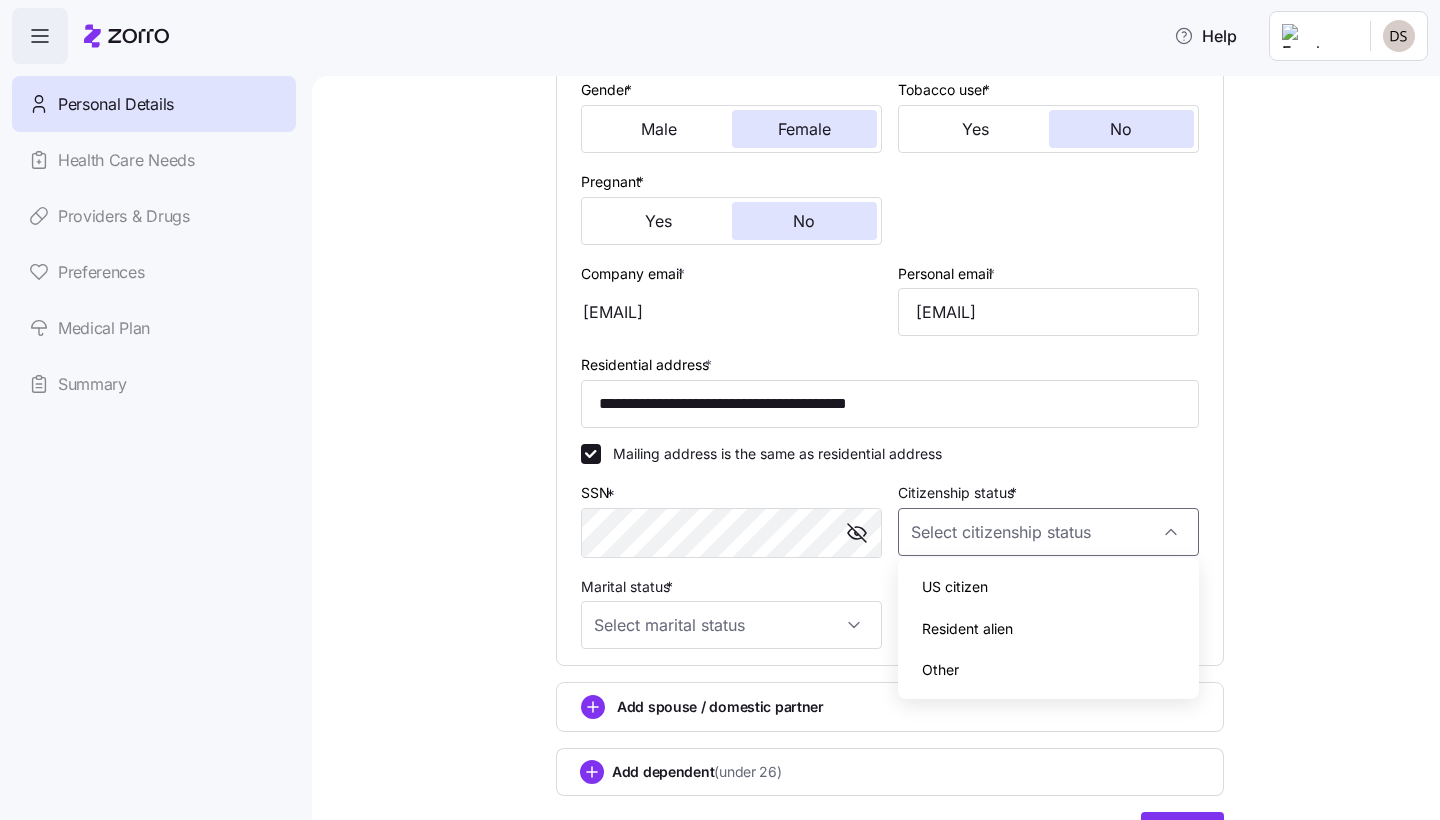 click on "US citizen" at bounding box center (1048, 587) 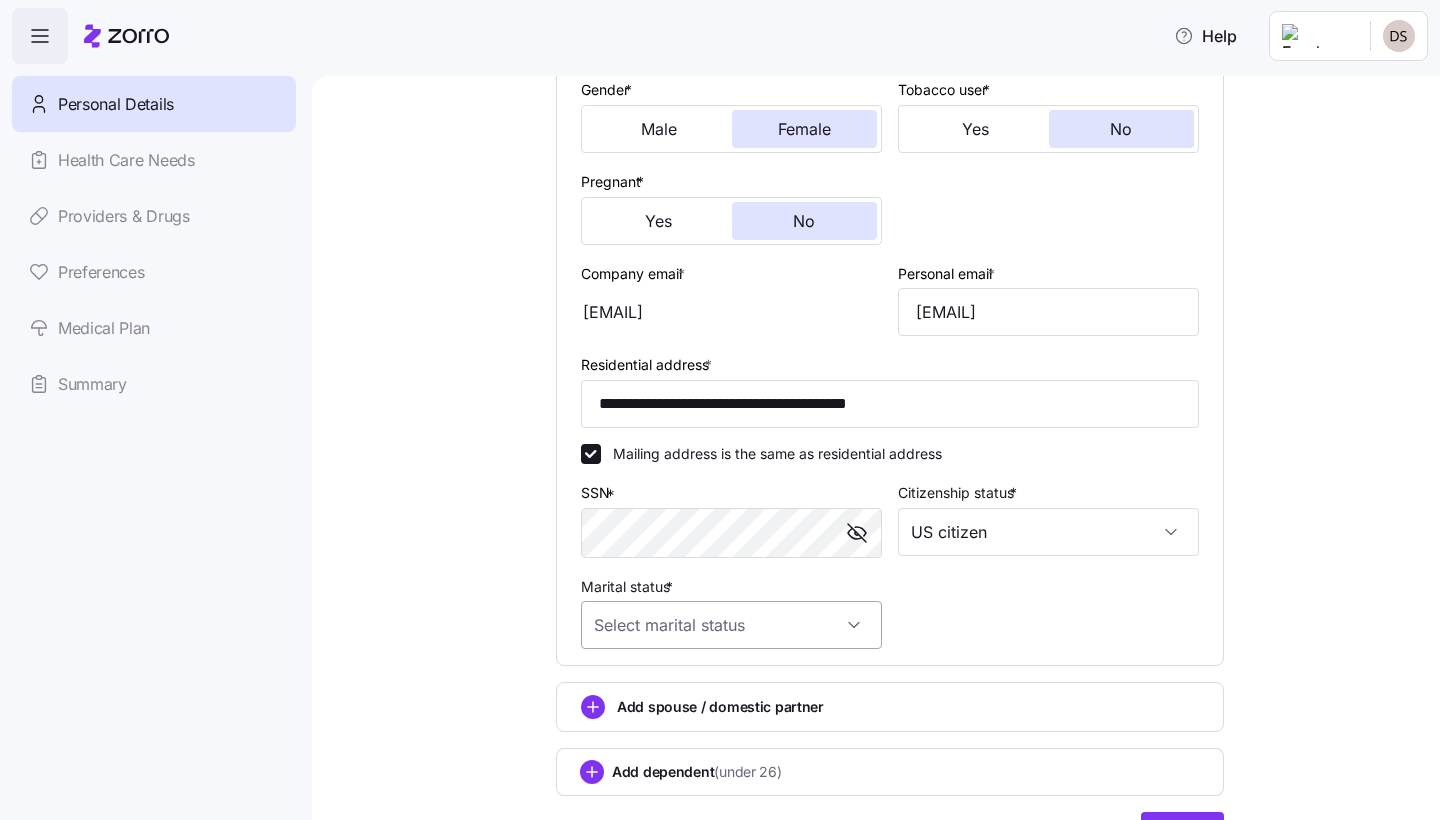click on "Marital status  *" at bounding box center [731, 625] 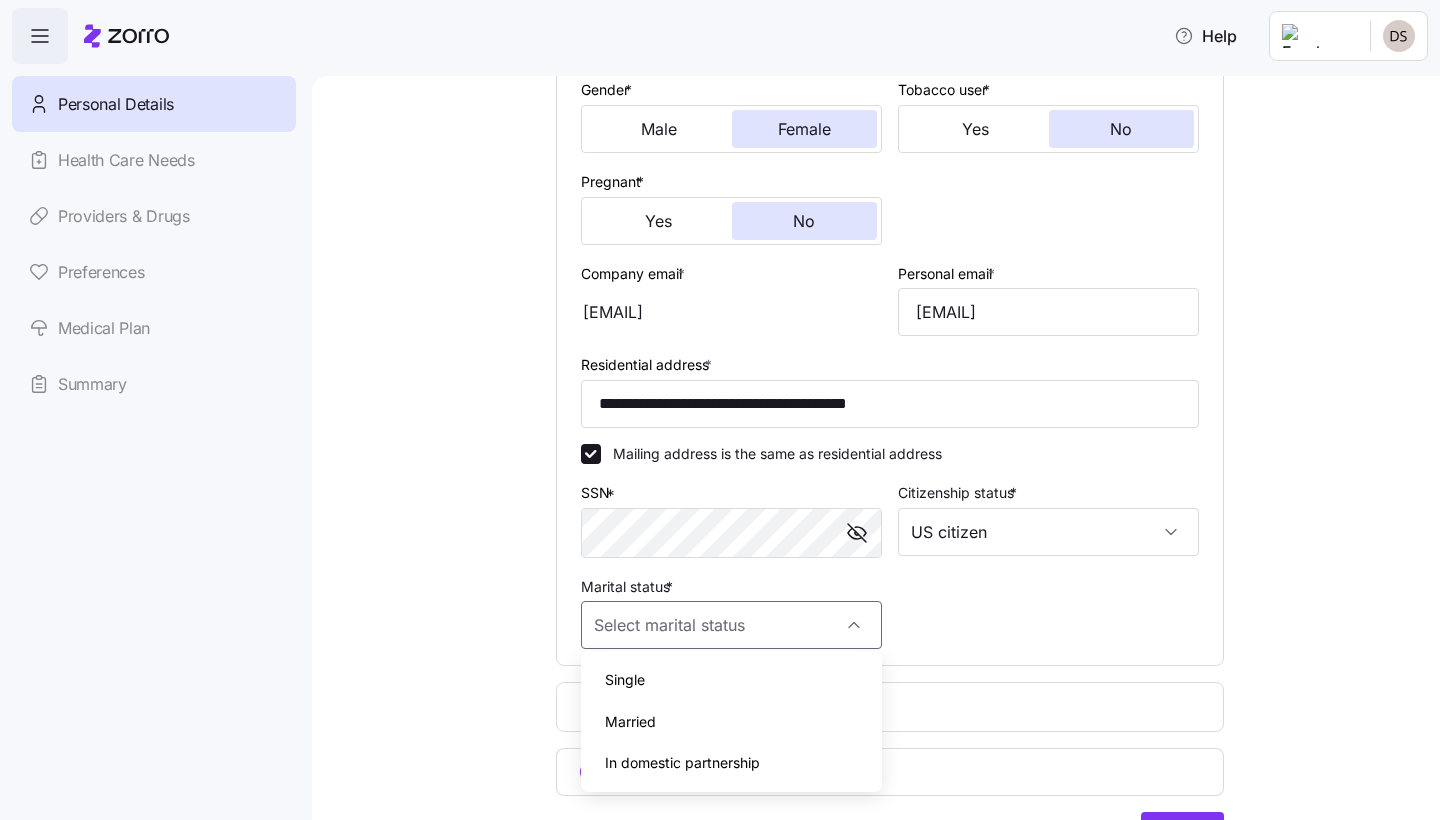 click on "Single" at bounding box center (731, 680) 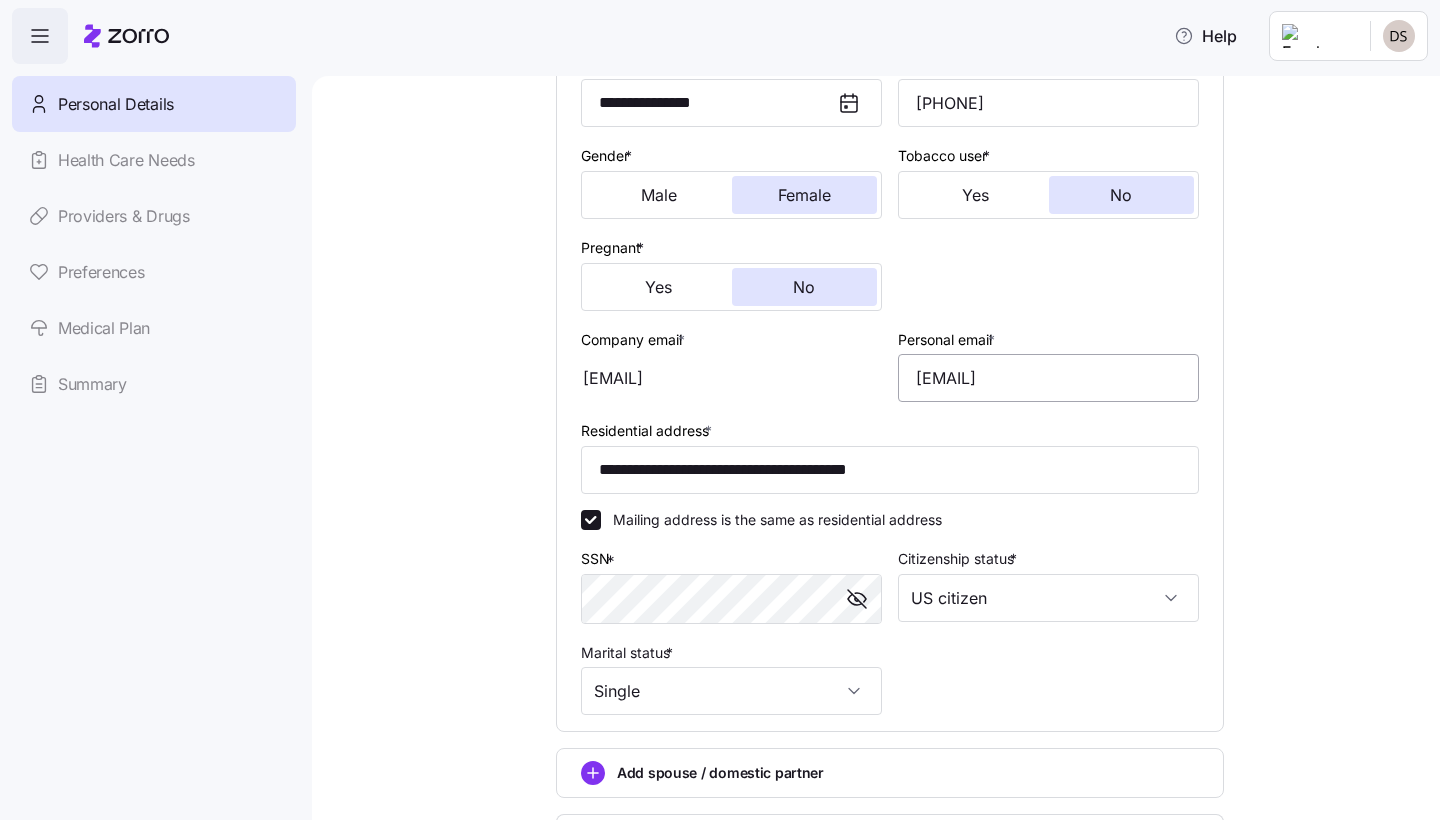 scroll, scrollTop: 334, scrollLeft: 0, axis: vertical 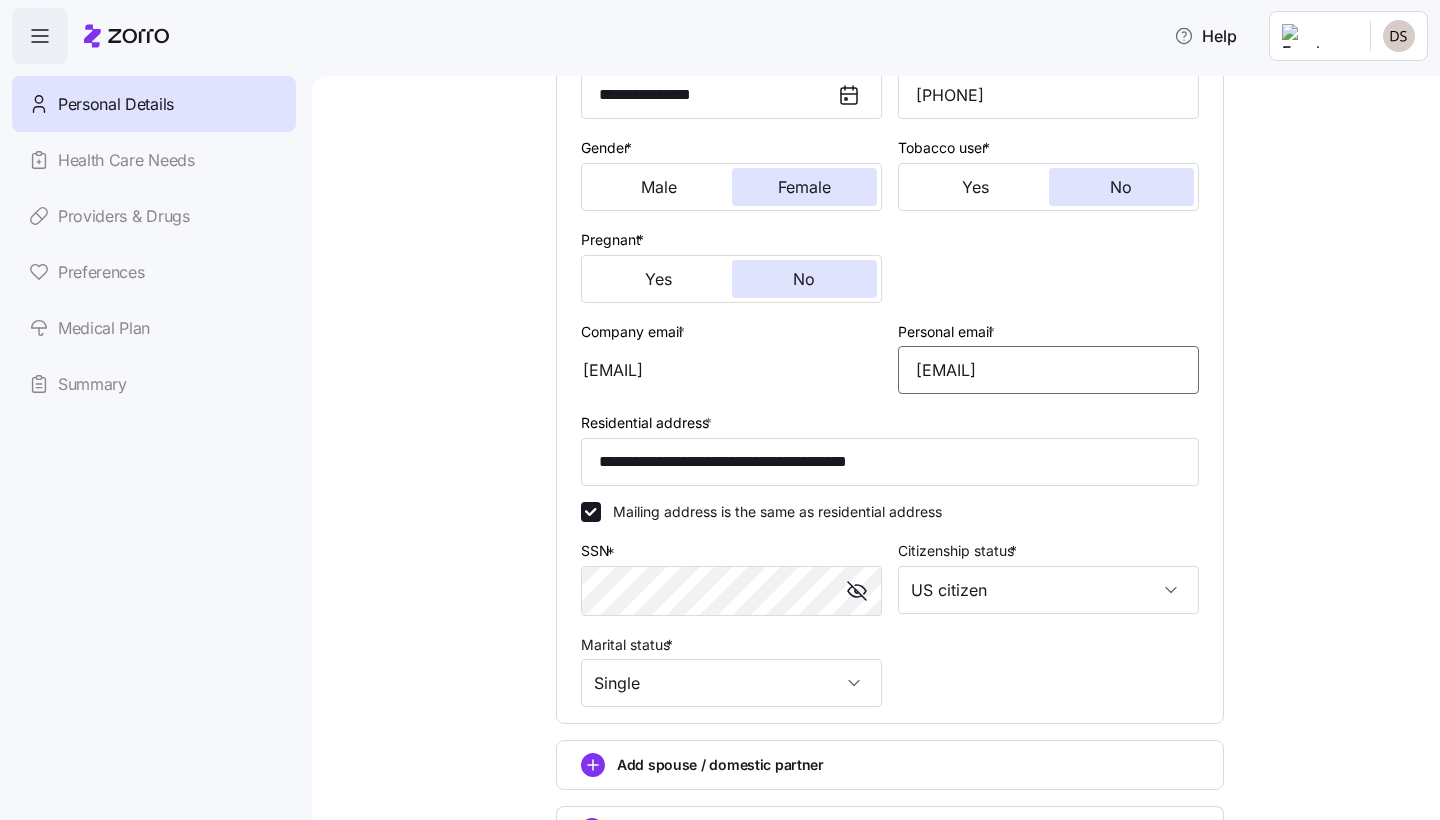 drag, startPoint x: 1011, startPoint y: 366, endPoint x: 988, endPoint y: 365, distance: 23.021729 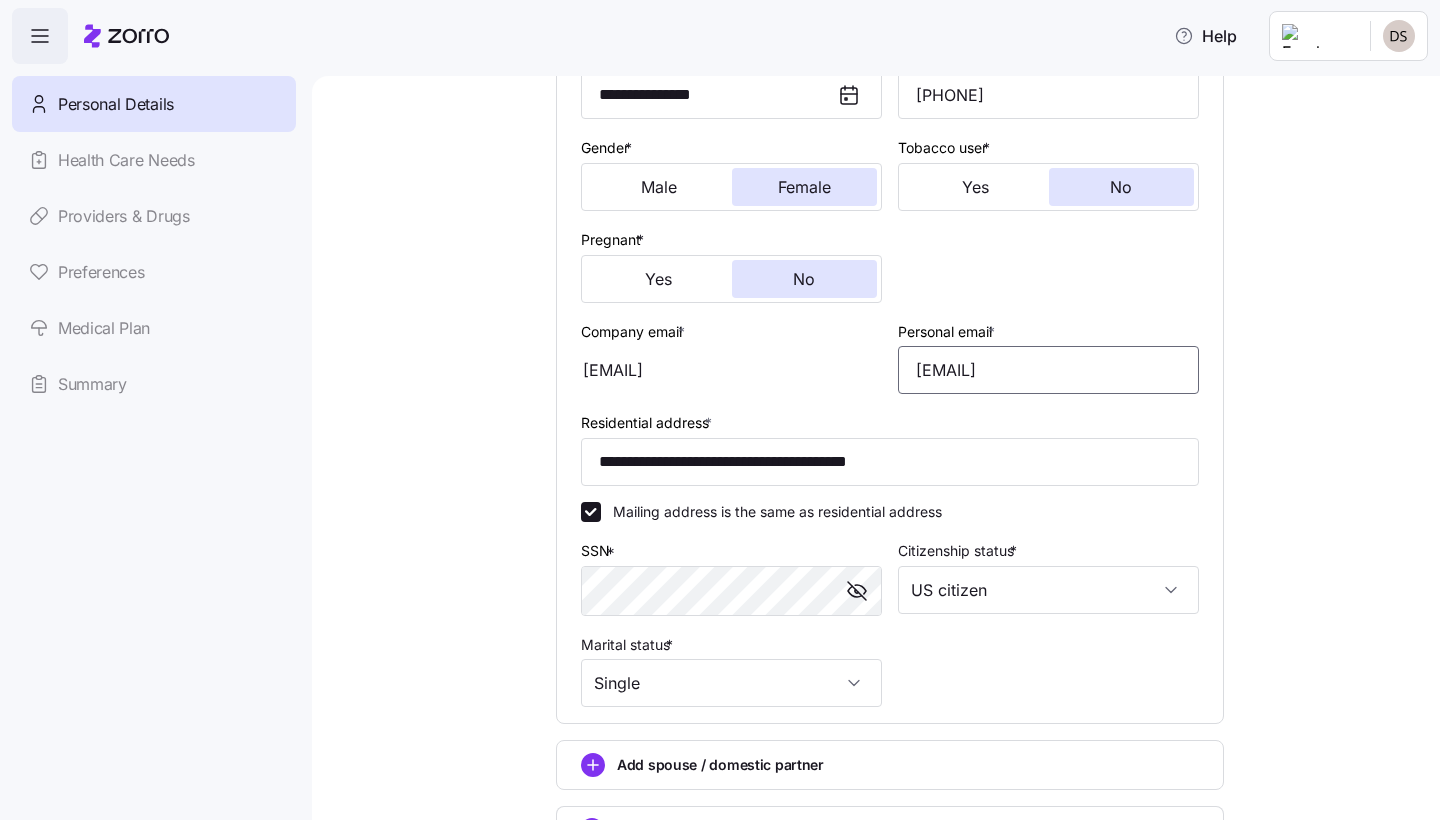 drag, startPoint x: 1069, startPoint y: 367, endPoint x: 1033, endPoint y: 367, distance: 36 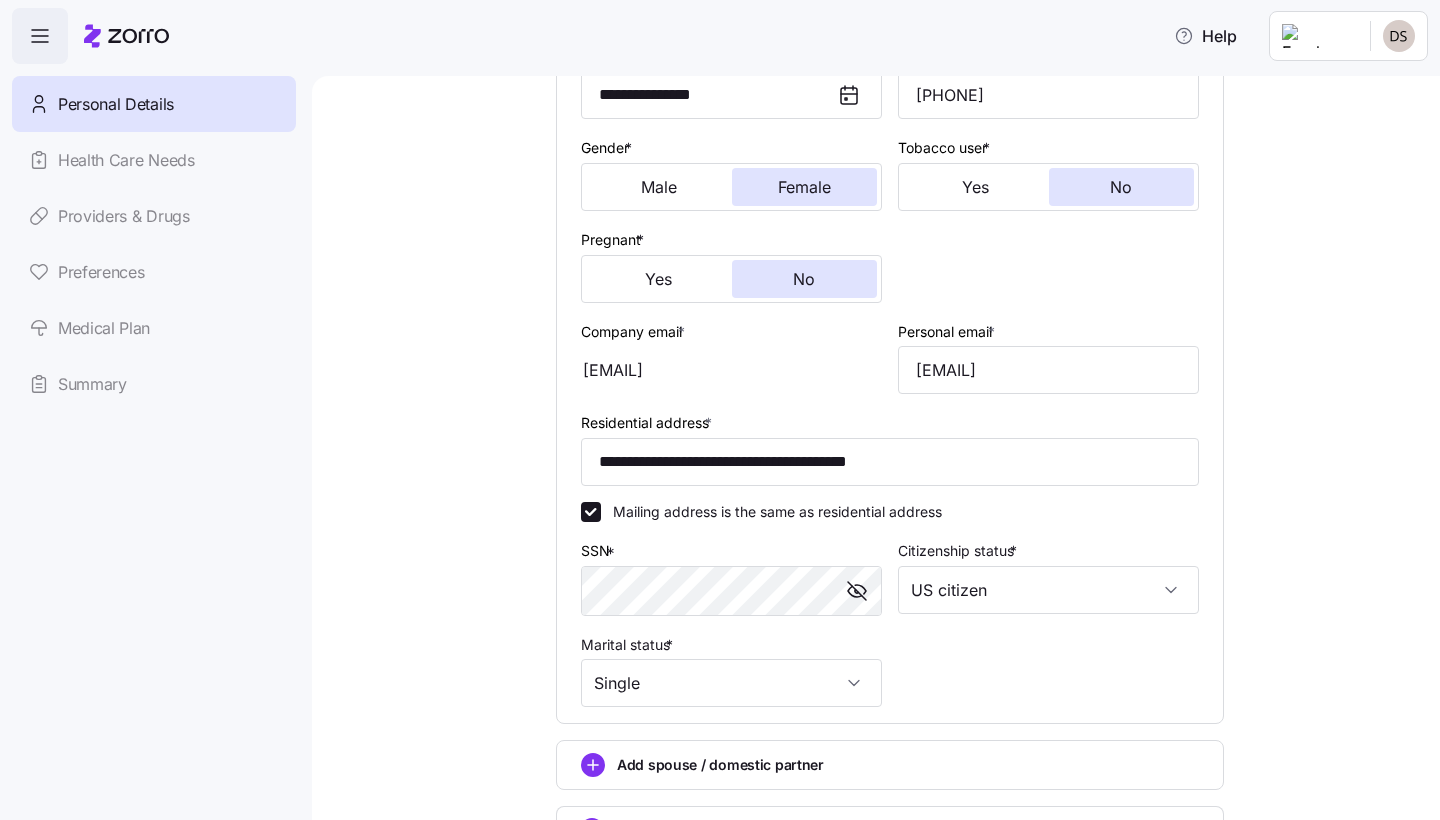 click on "**********" at bounding box center [890, 359] 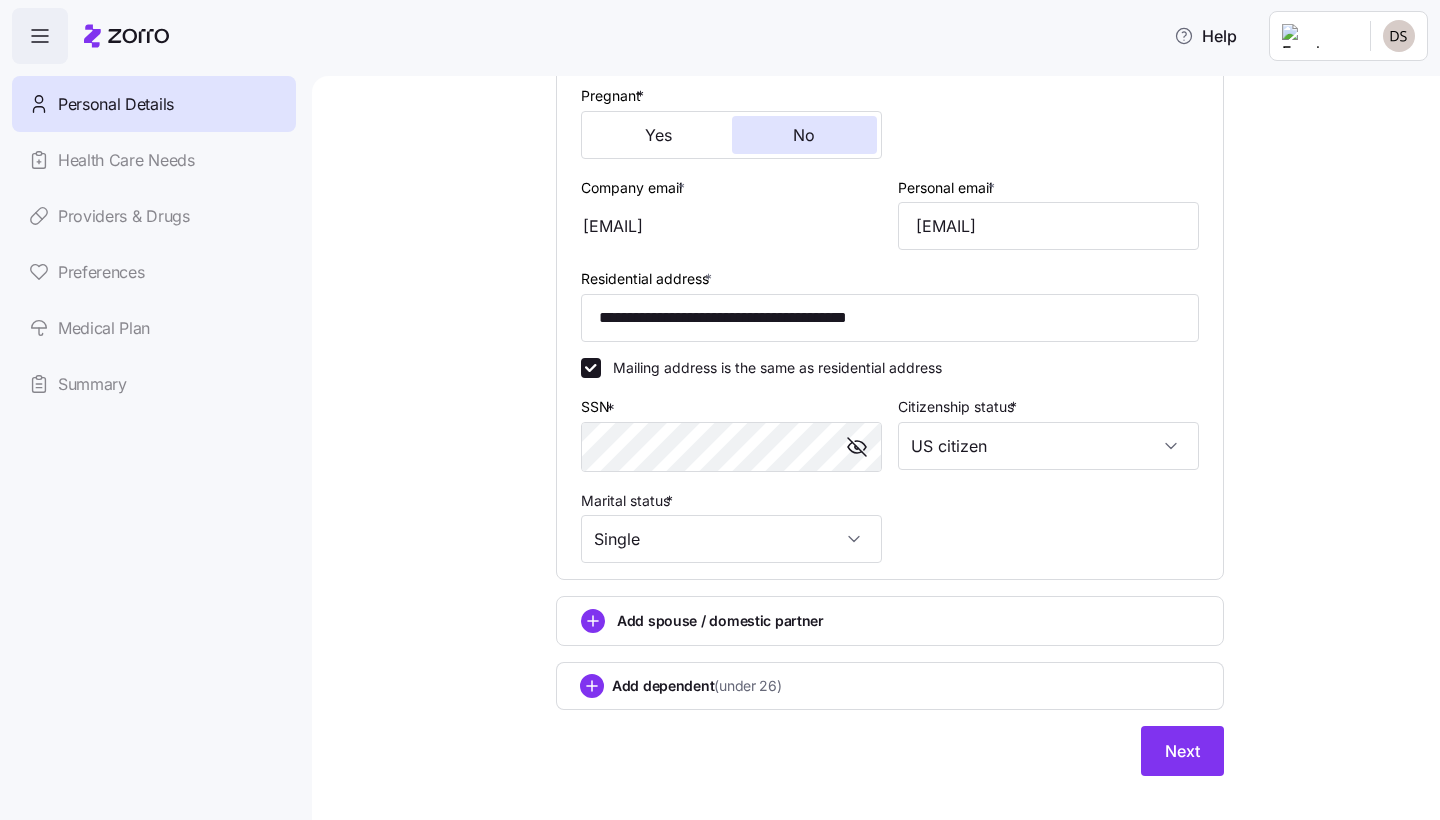 scroll, scrollTop: 482, scrollLeft: 0, axis: vertical 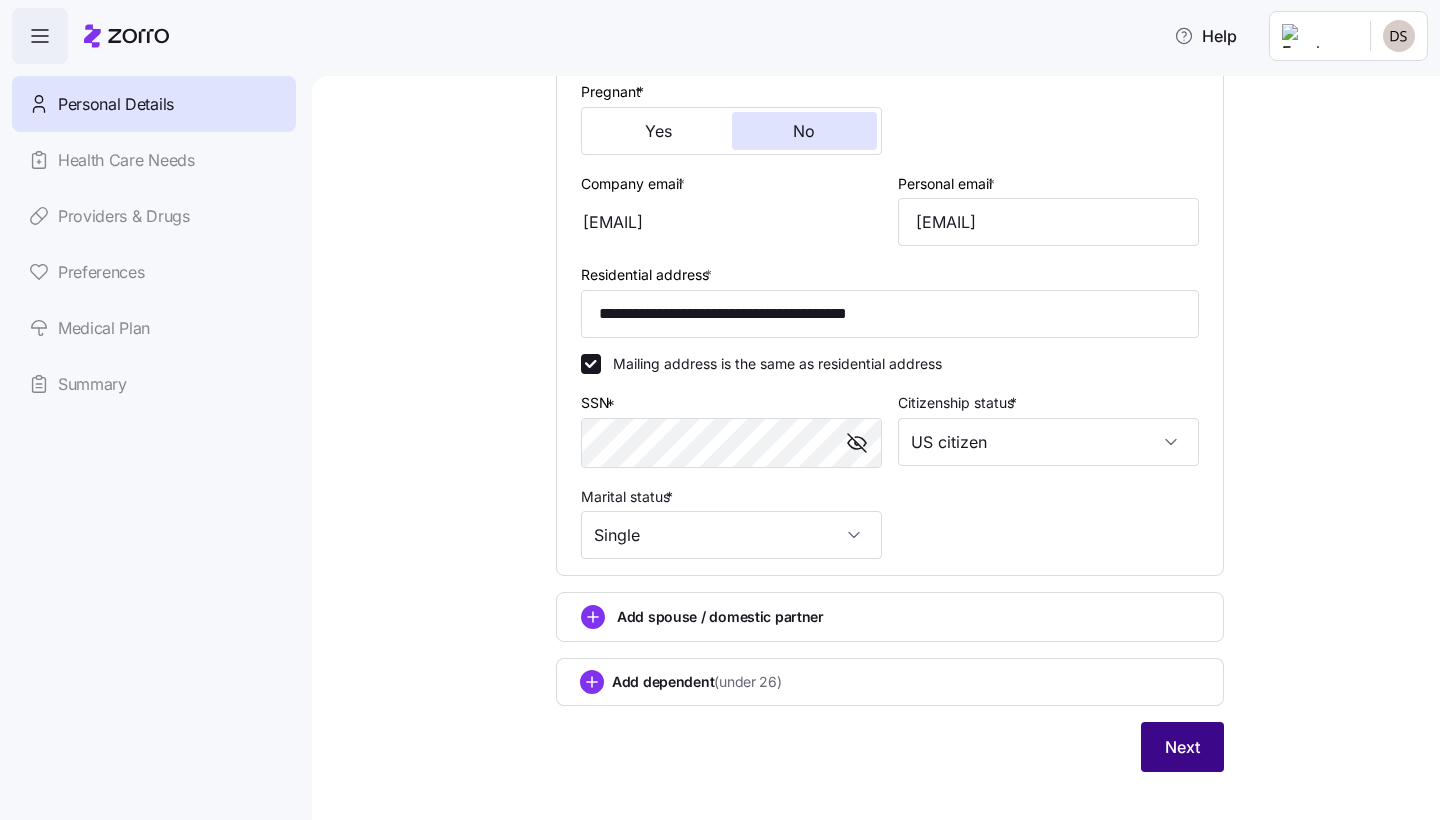 click on "Next" at bounding box center (1182, 747) 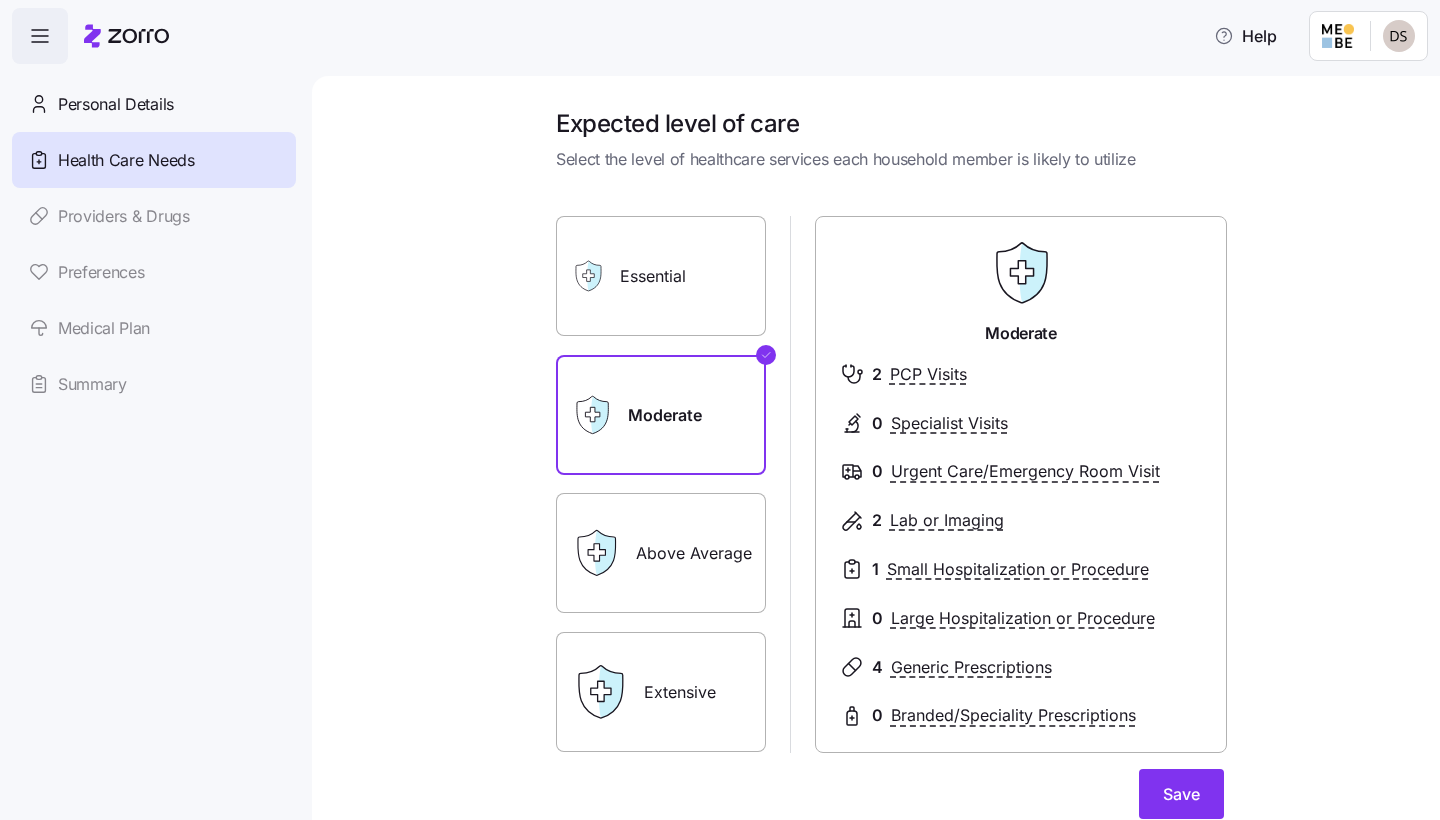click on "Essential" at bounding box center [661, 276] 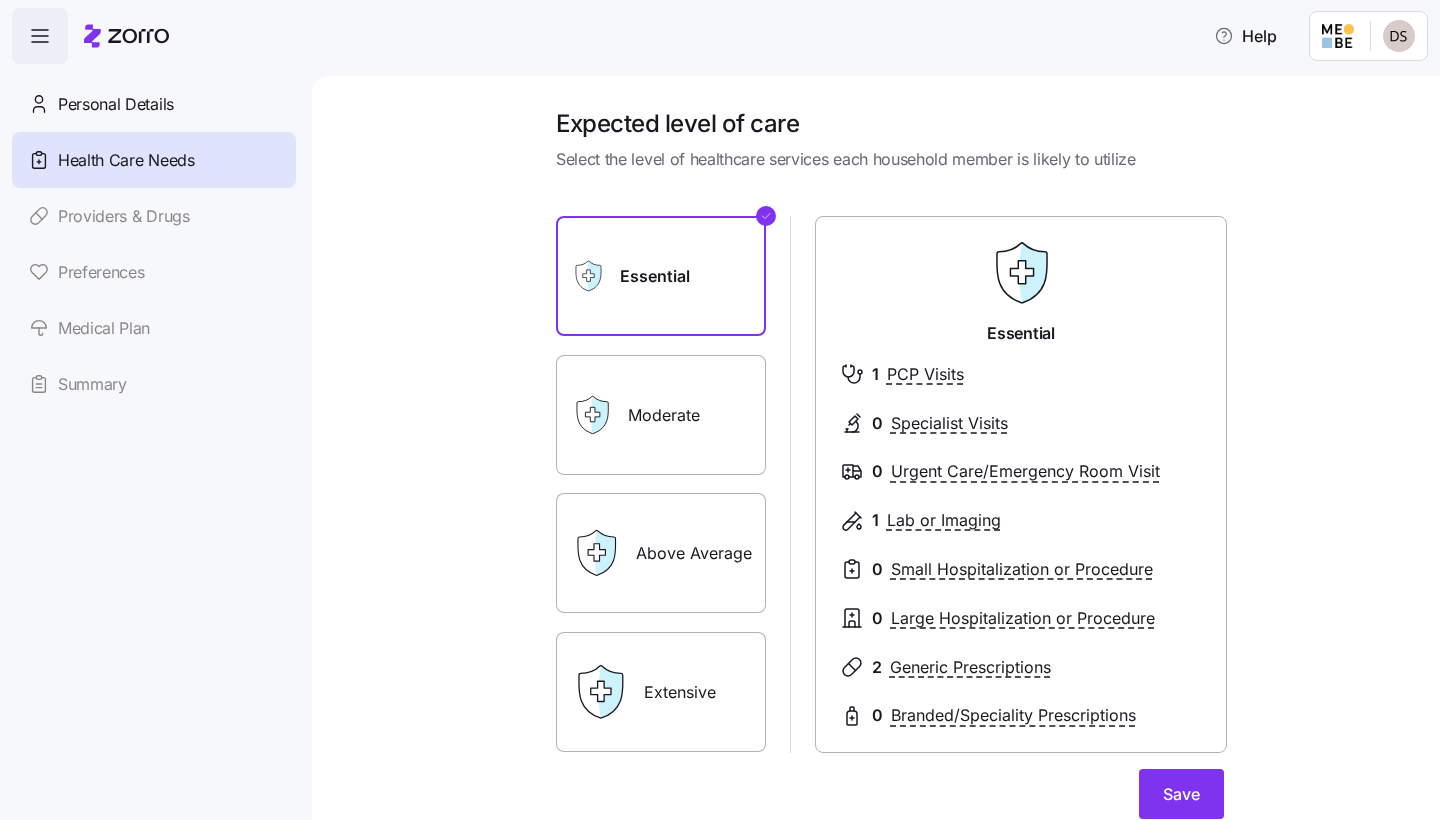 click on "Moderate" at bounding box center (661, 415) 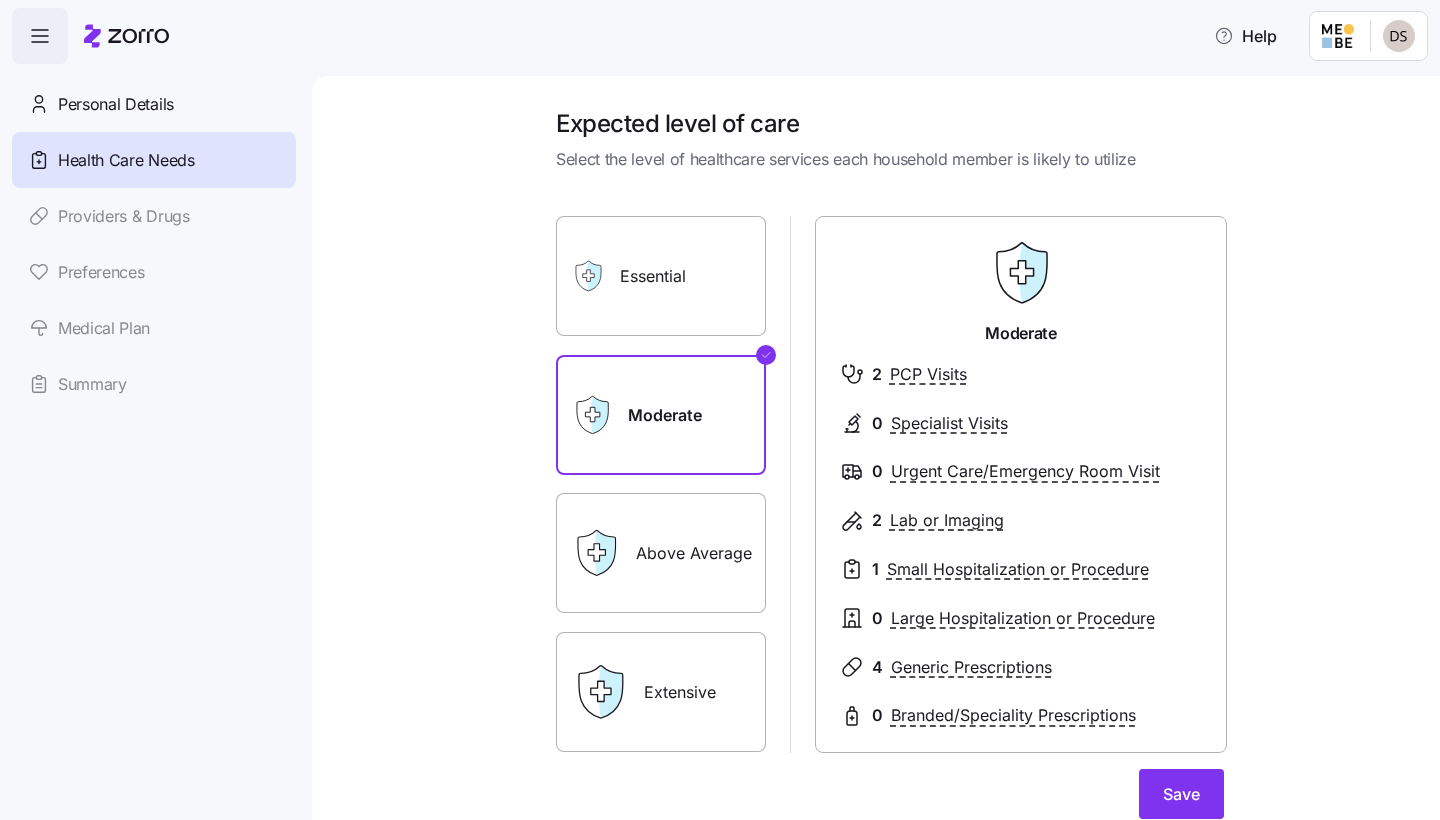 click on "Above Average" at bounding box center (661, 553) 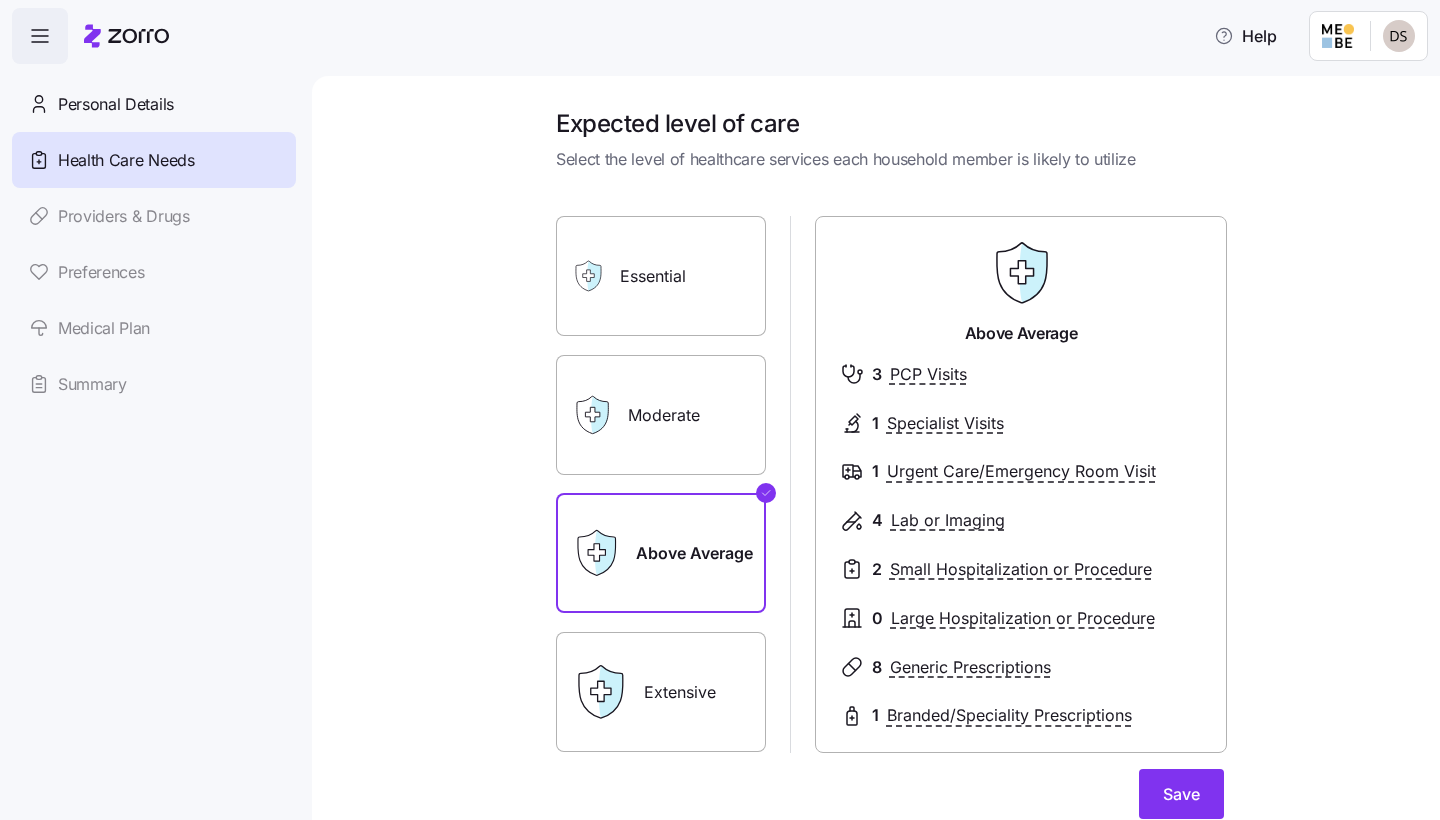 click on "Moderate" at bounding box center [661, 415] 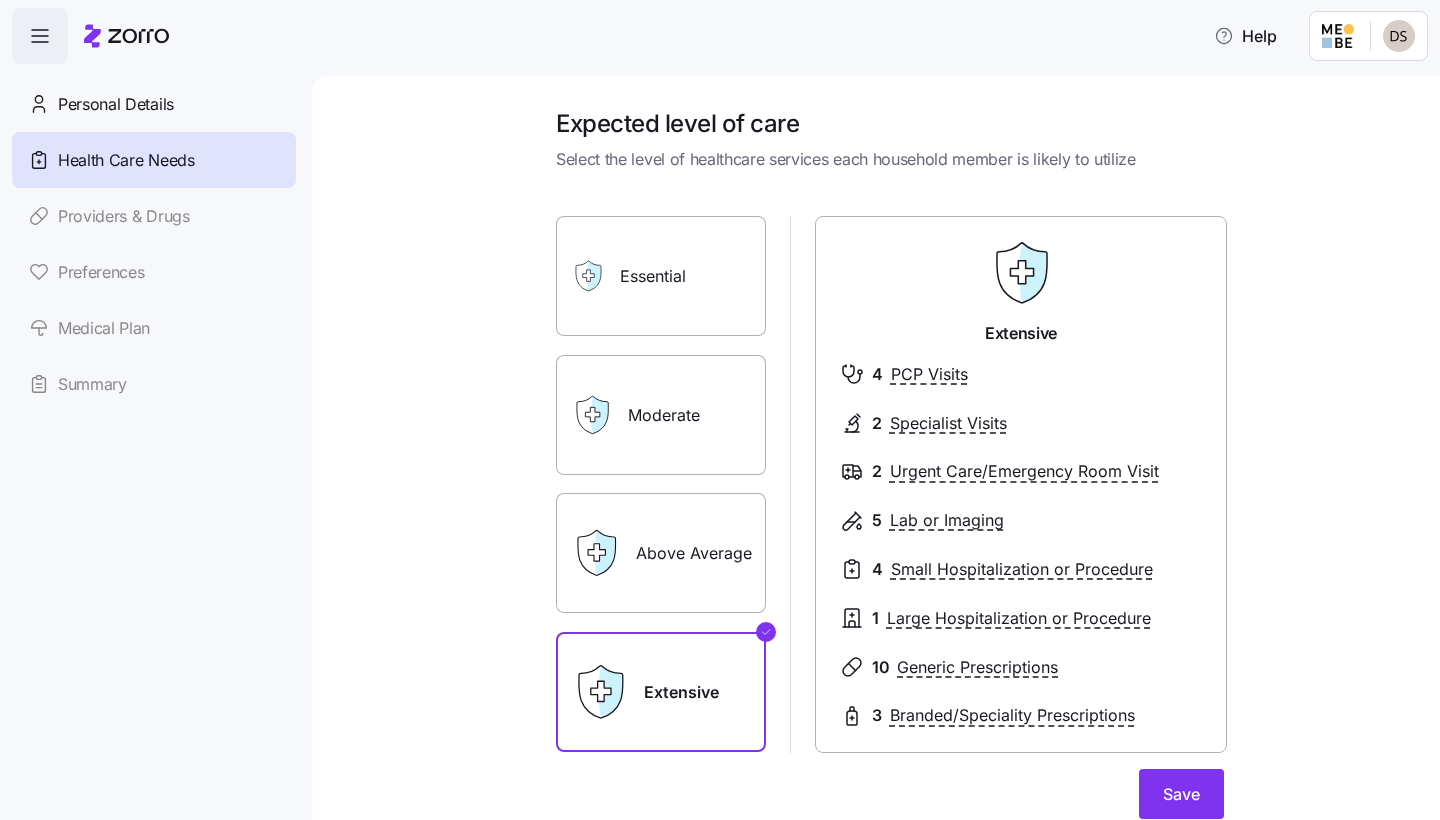 click on "Above Average" at bounding box center (661, 553) 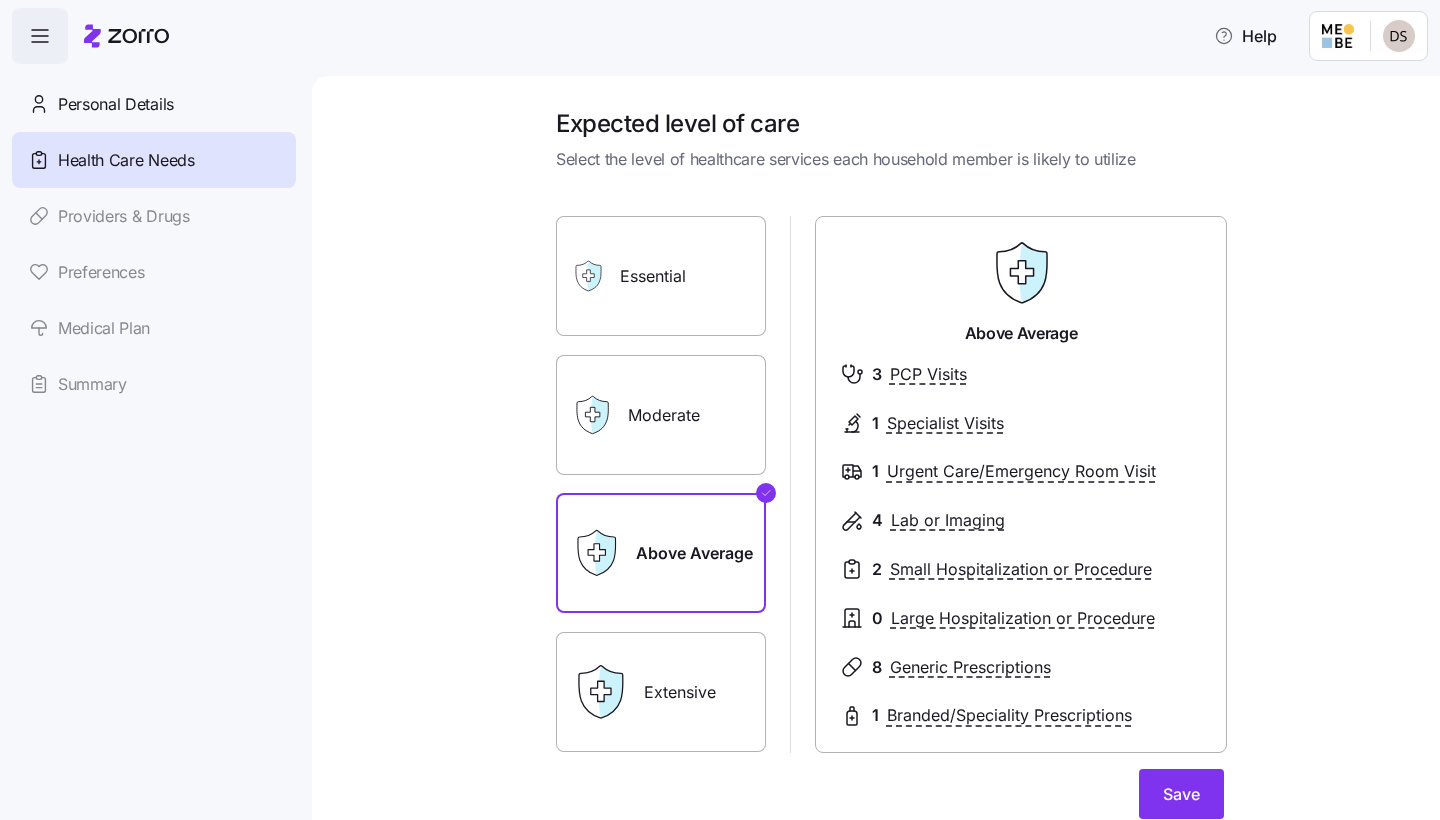 click on "Personal Details Health Care Needs Providers & Drugs Preferences Medical Plan Summary" at bounding box center [154, 244] 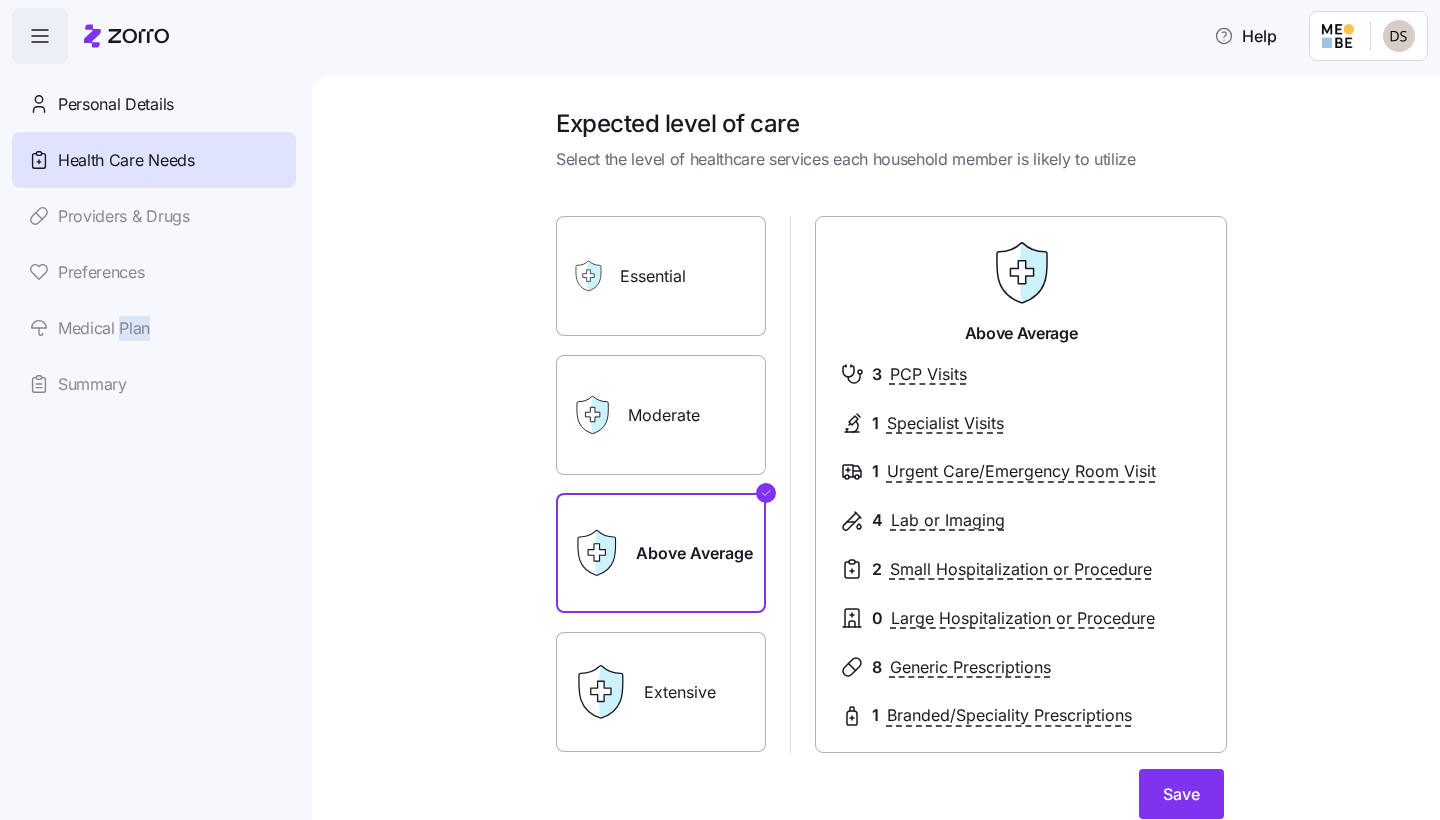 click on "Personal Details Health Care Needs Providers & Drugs Preferences Medical Plan Summary" at bounding box center [154, 244] 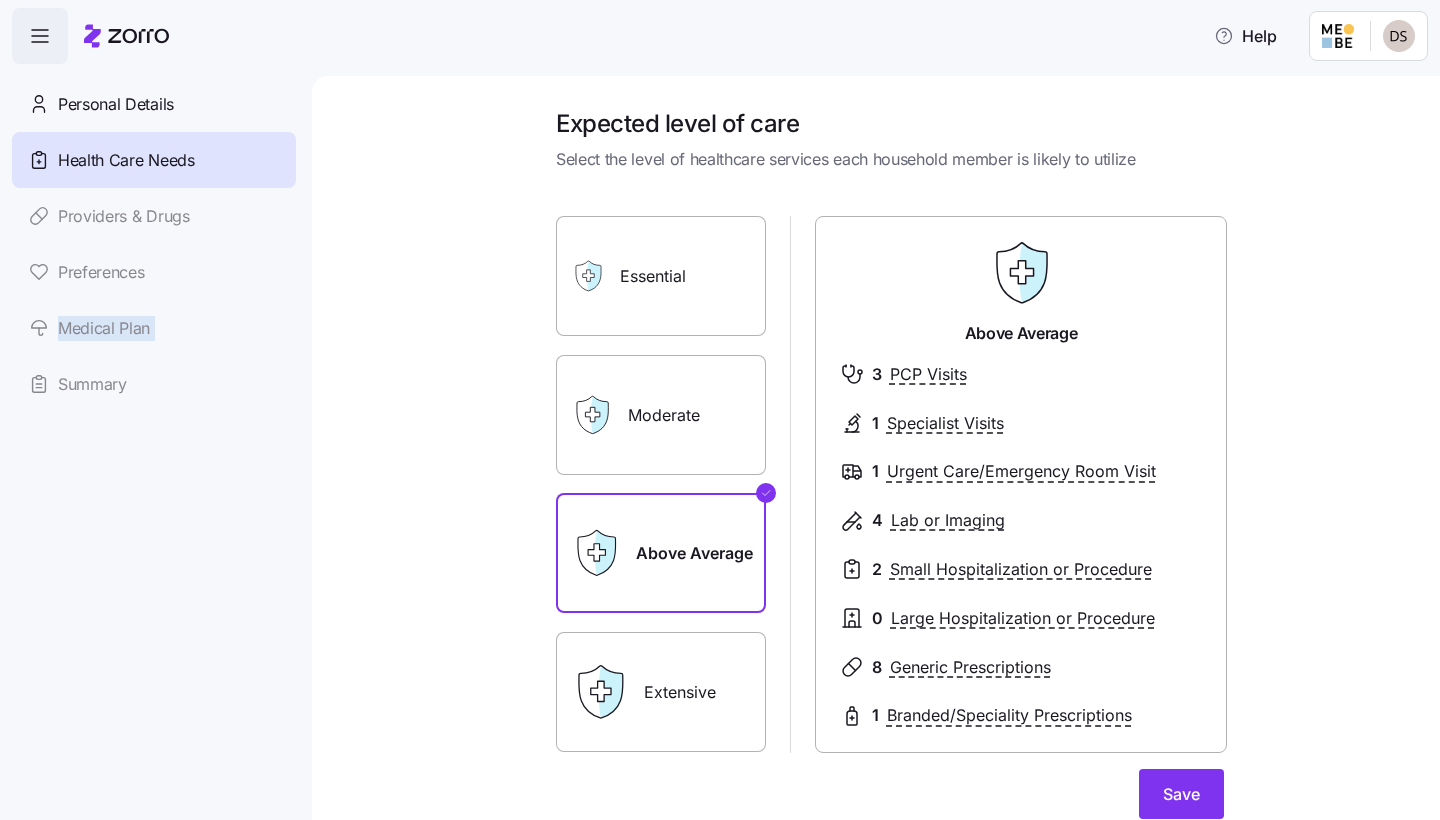 click on "Personal Details Health Care Needs Providers & Drugs Preferences Medical Plan Summary" at bounding box center [154, 244] 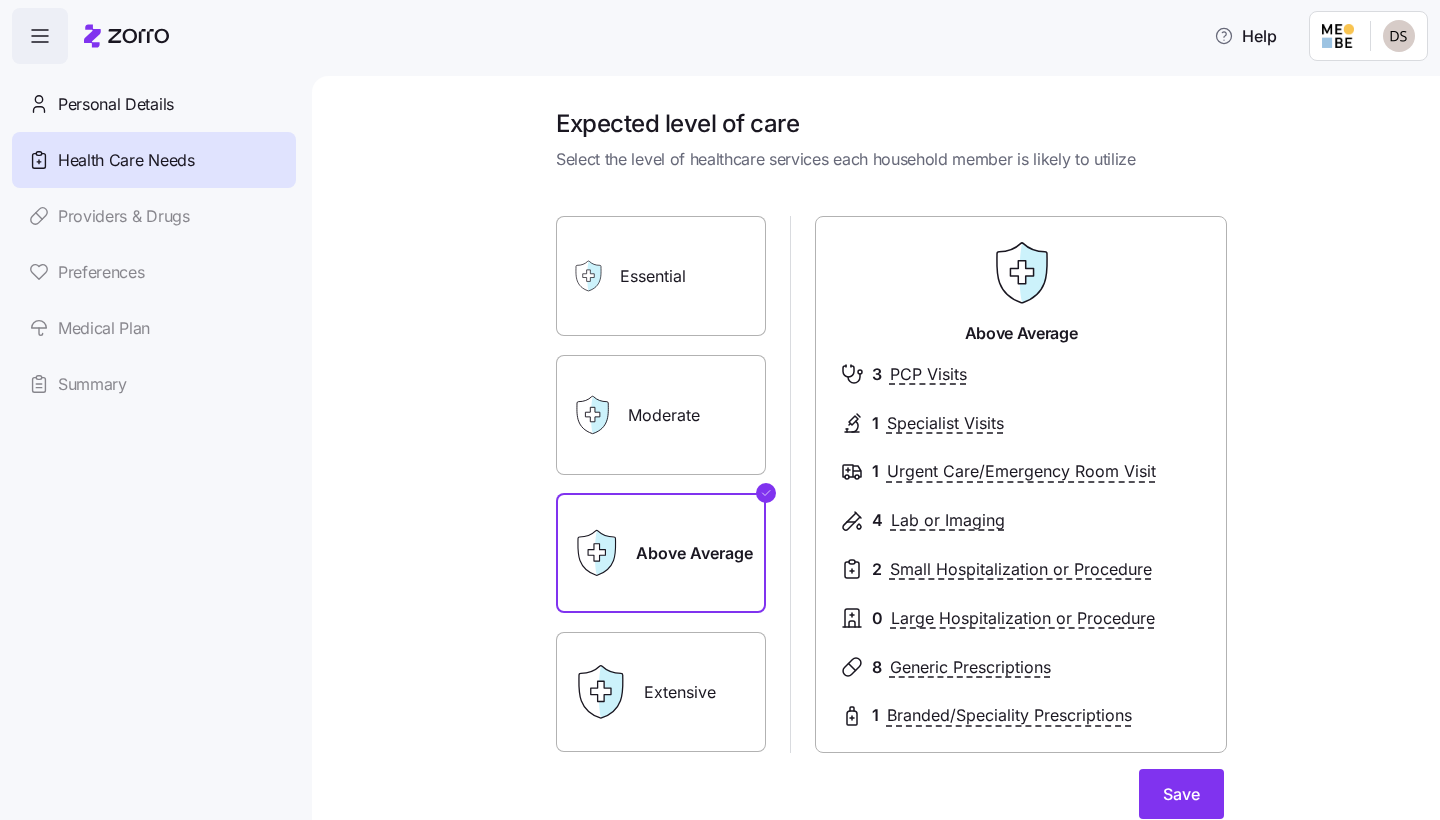 click on "Extensive" at bounding box center (661, 692) 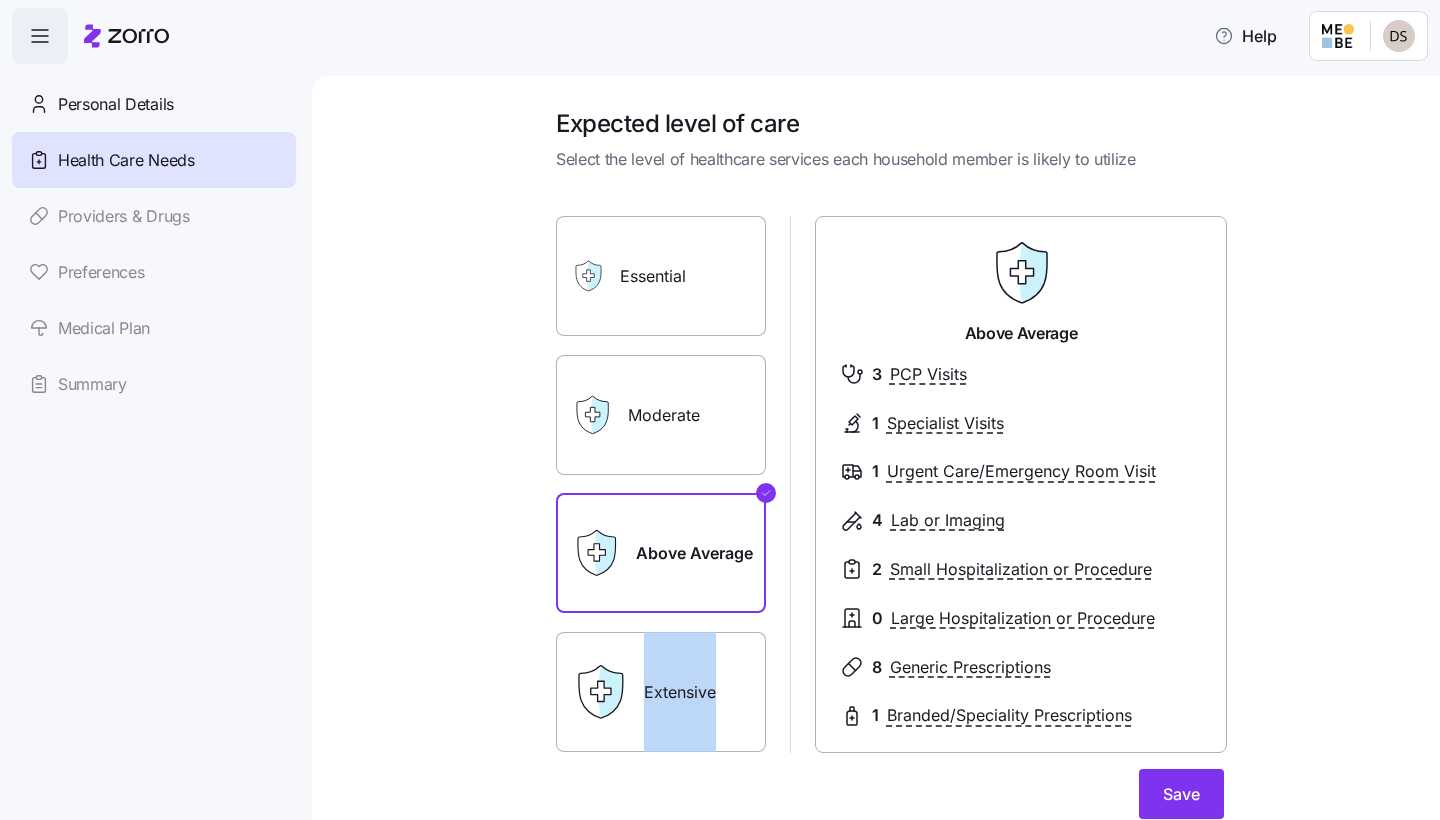 click on "Extensive" at bounding box center (661, 692) 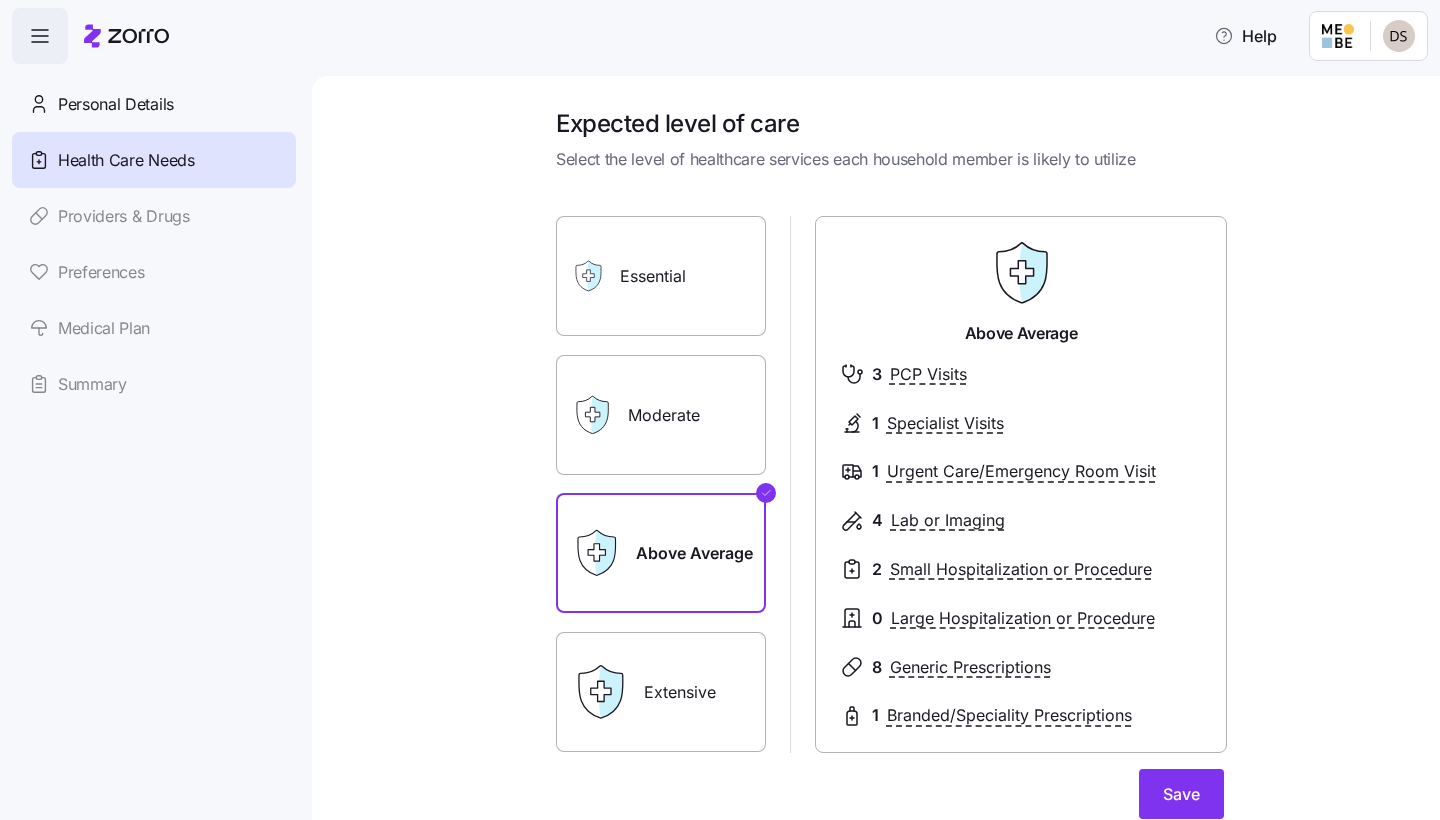 click on "Above Average" at bounding box center [661, 553] 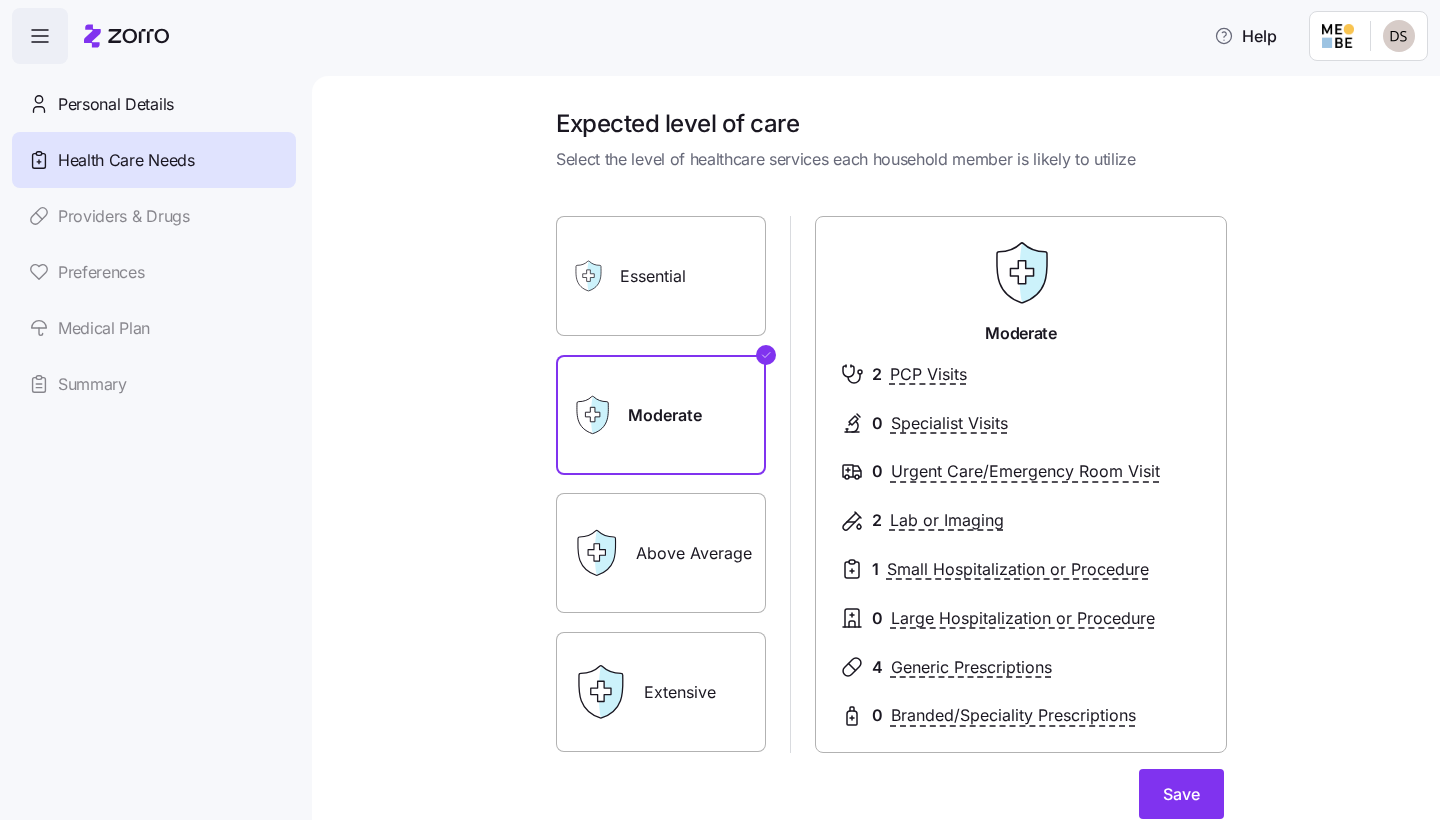 click on "Extensive" at bounding box center (661, 692) 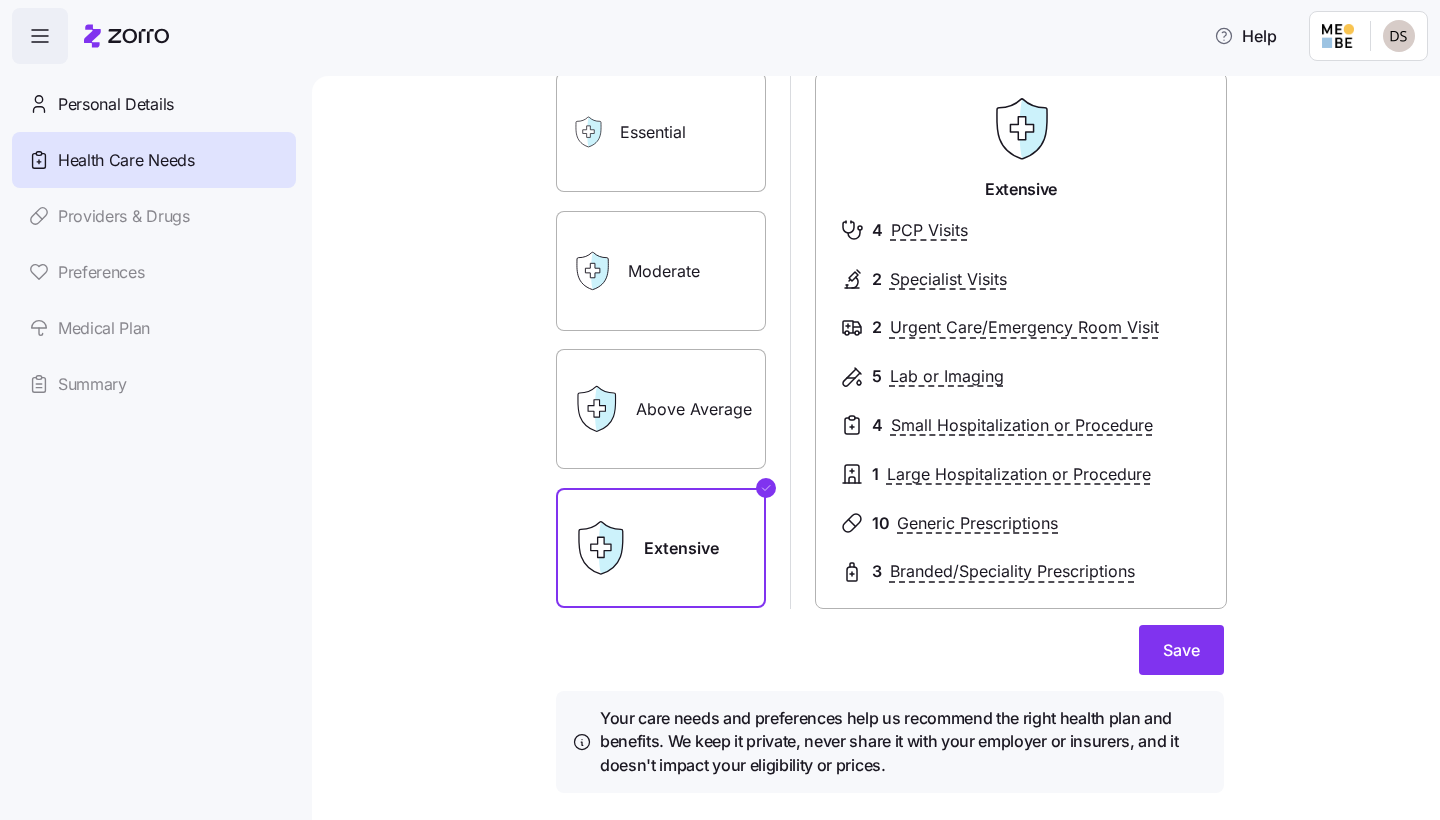scroll, scrollTop: 154, scrollLeft: 0, axis: vertical 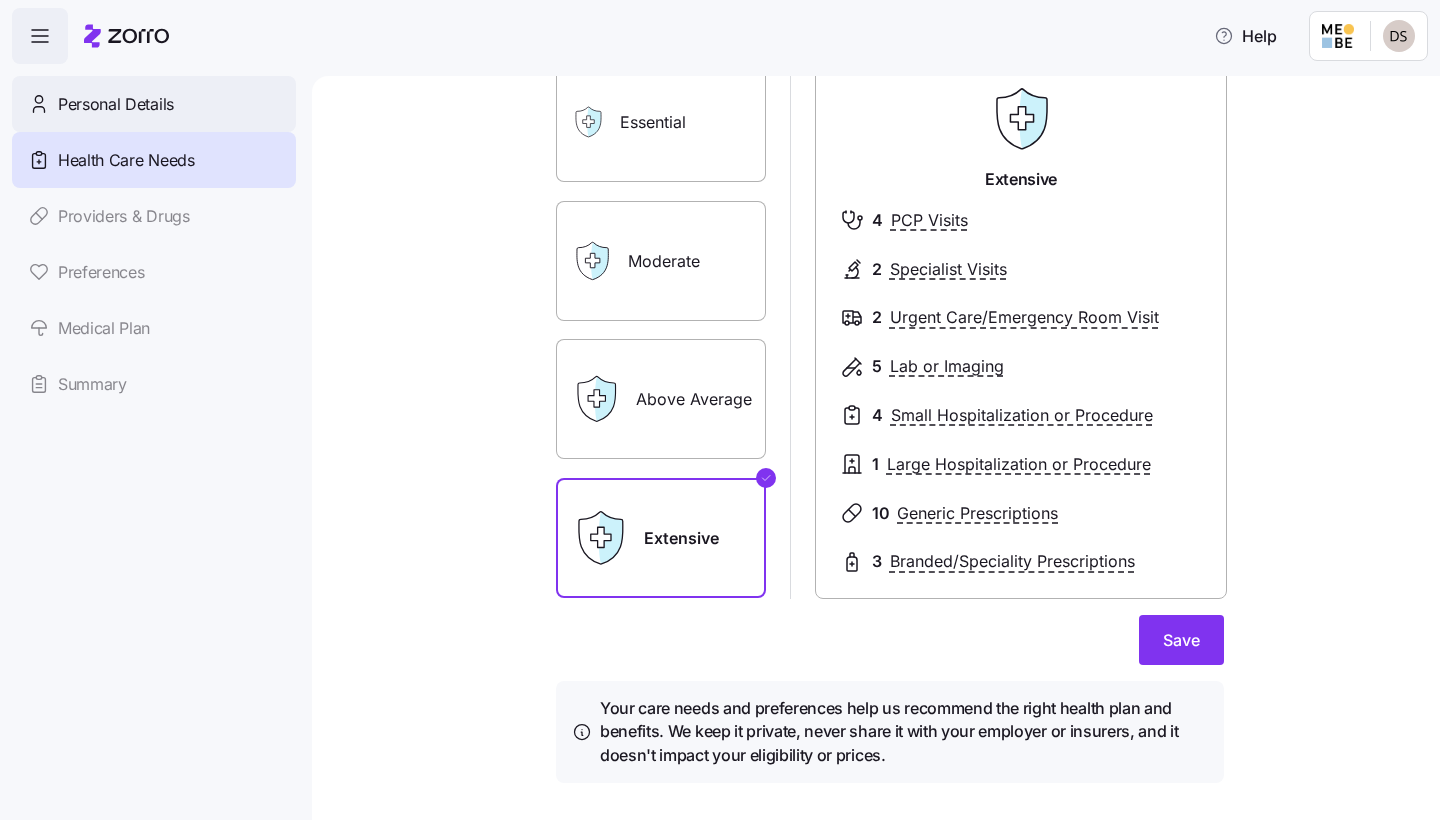 click on "Personal Details" at bounding box center (154, 104) 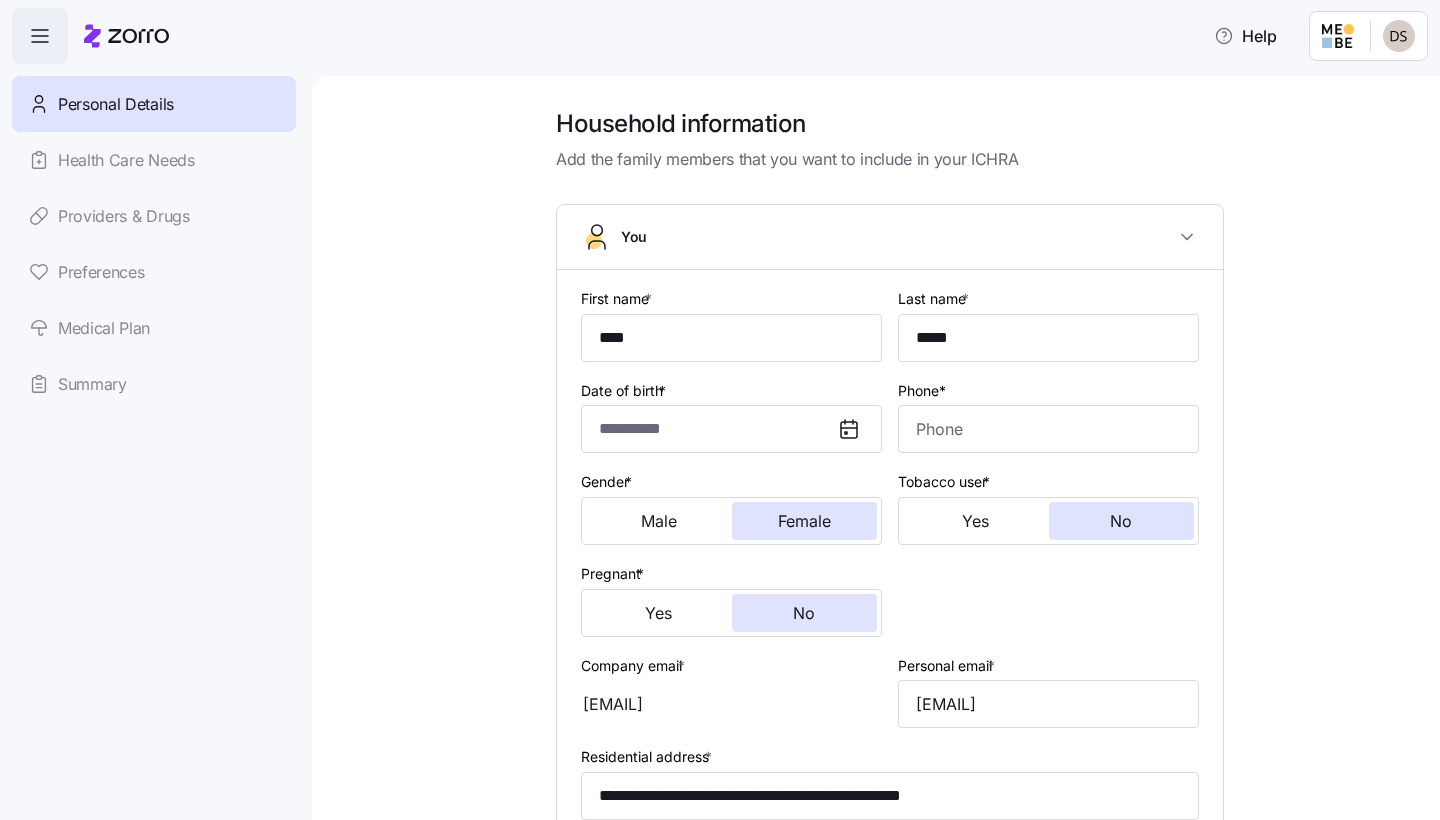type on "**********" 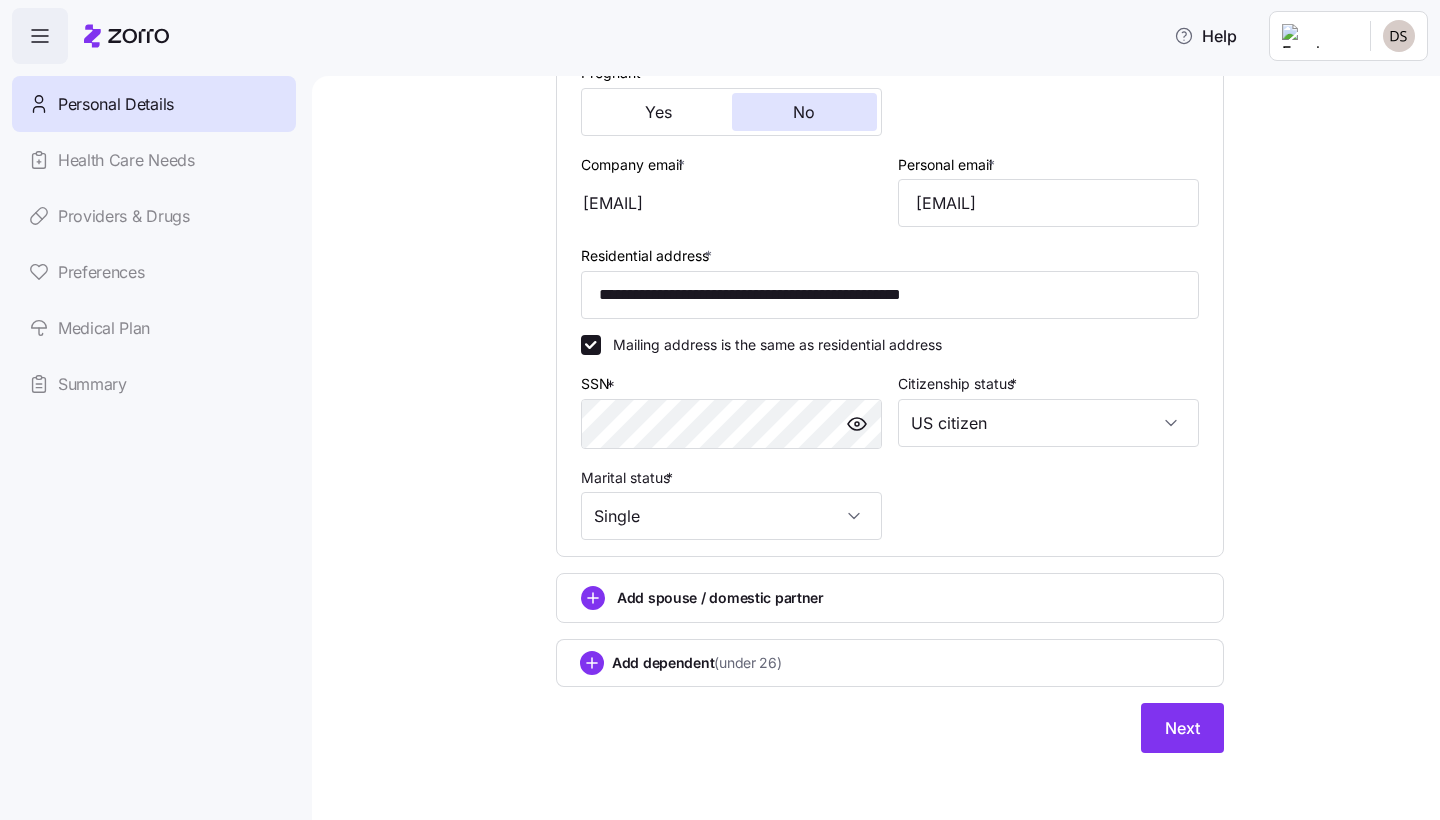 scroll, scrollTop: 500, scrollLeft: 0, axis: vertical 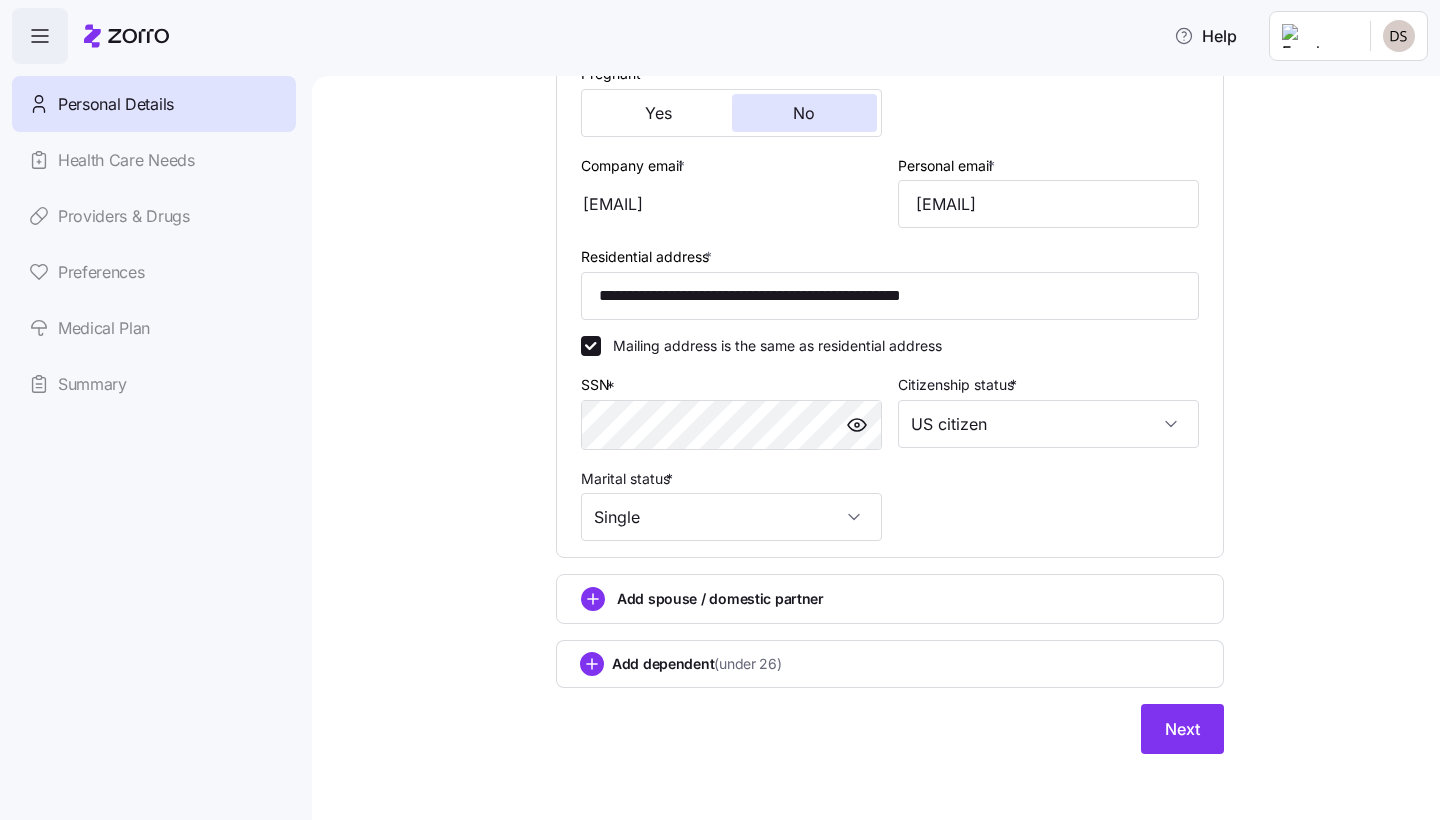 click on "Personal Details Health Care Needs Providers & Drugs Preferences Medical Plan Summary" at bounding box center [154, 244] 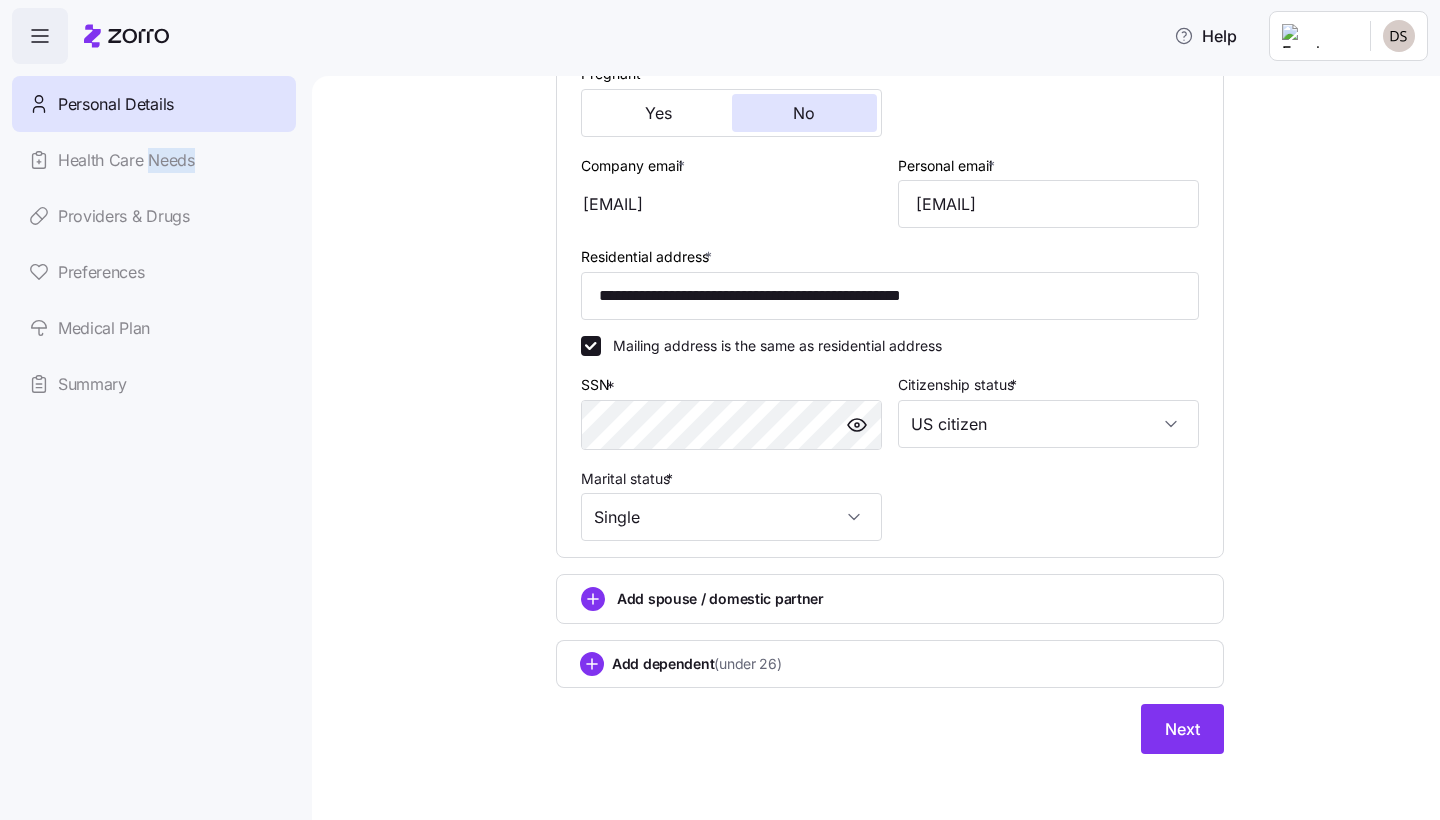 click on "Personal Details Health Care Needs Providers & Drugs Preferences Medical Plan Summary" at bounding box center [154, 244] 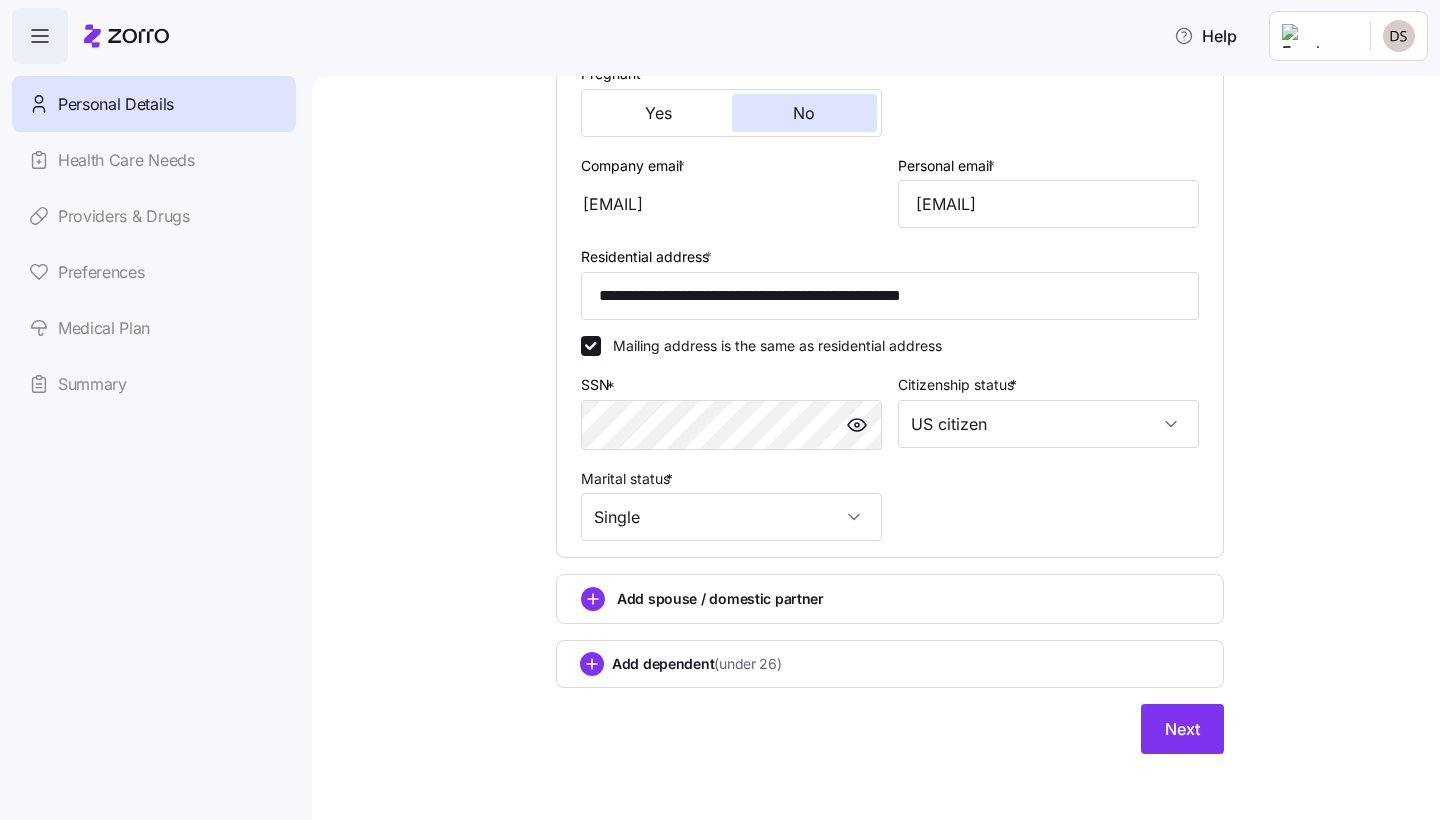 click on "Personal Details Health Care Needs Providers & Drugs Preferences Medical Plan Summary" at bounding box center [154, 244] 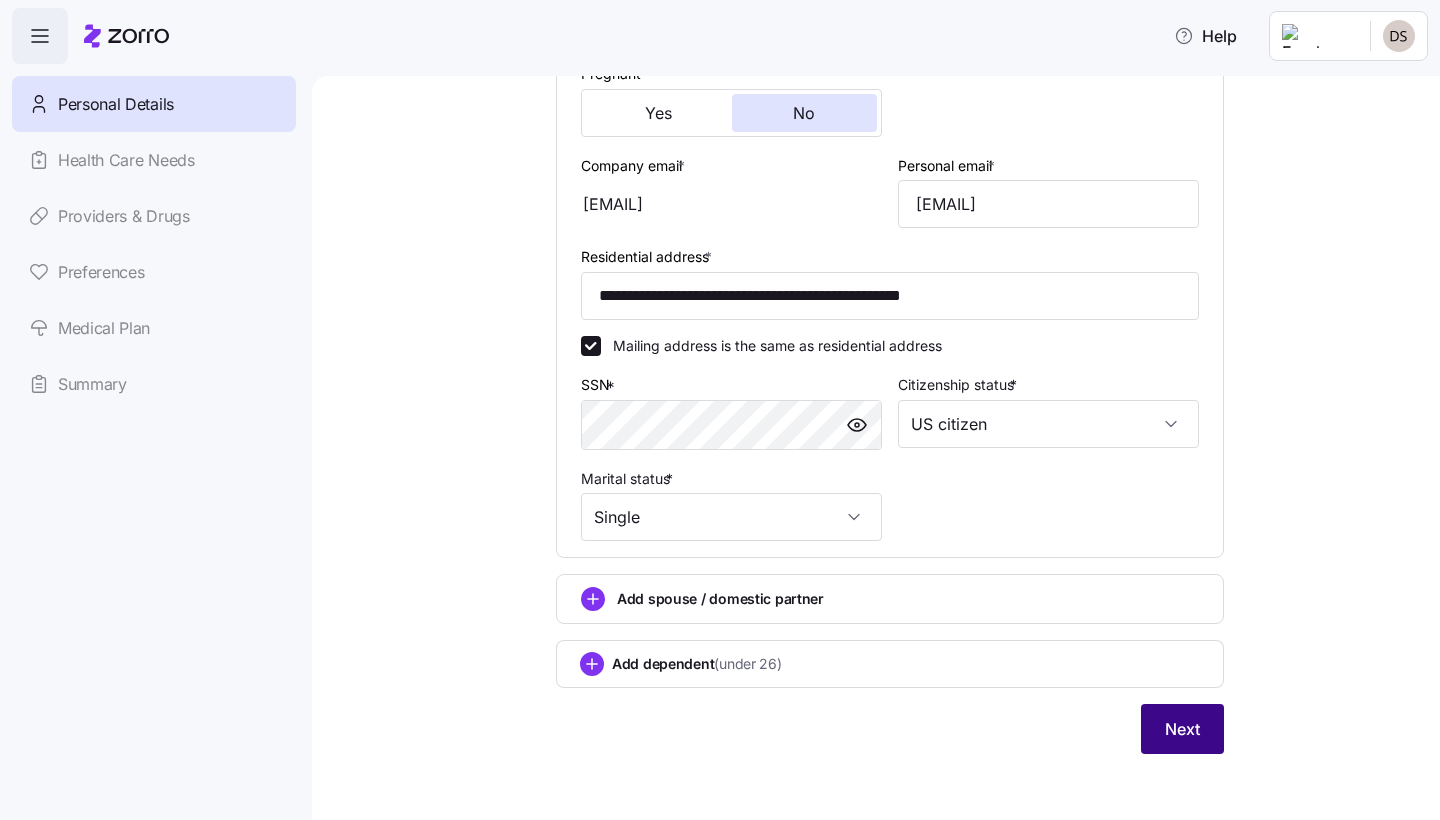 click on "Next" at bounding box center [1182, 729] 